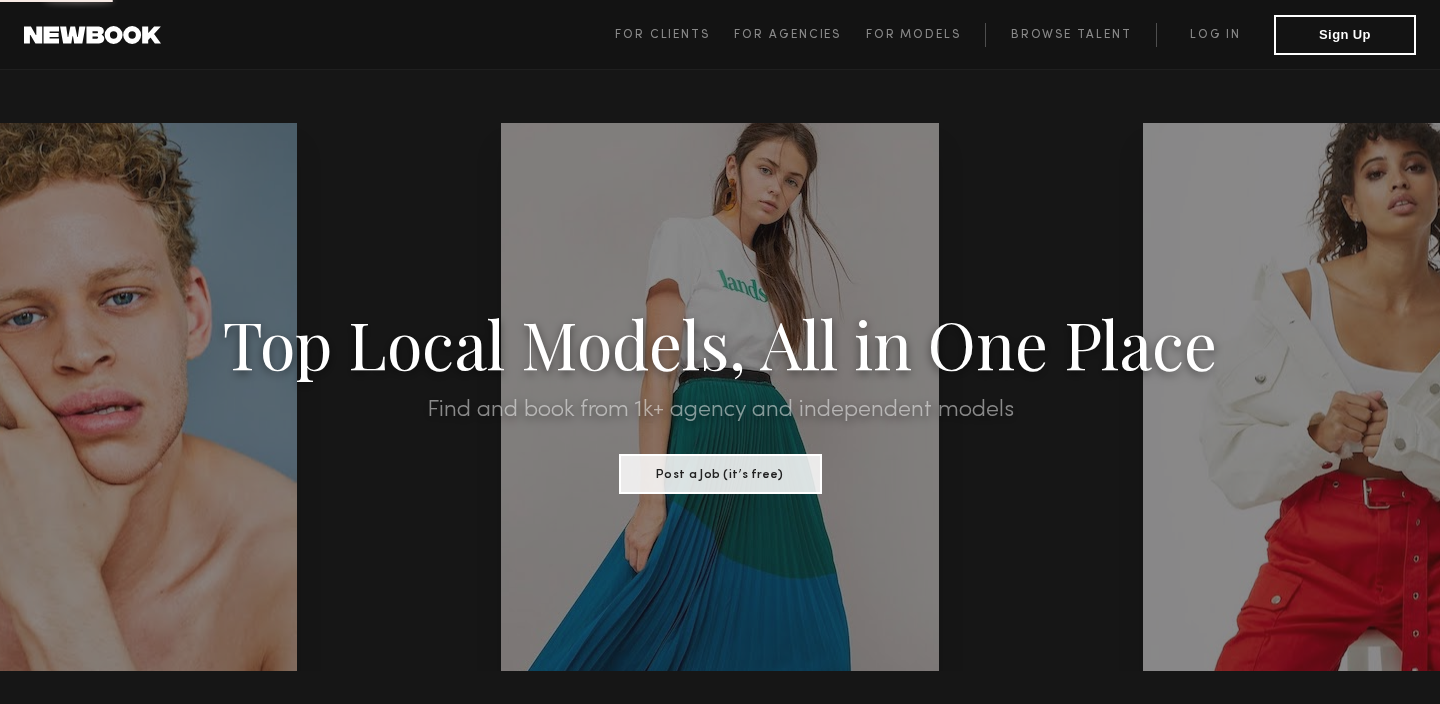 scroll, scrollTop: 0, scrollLeft: 0, axis: both 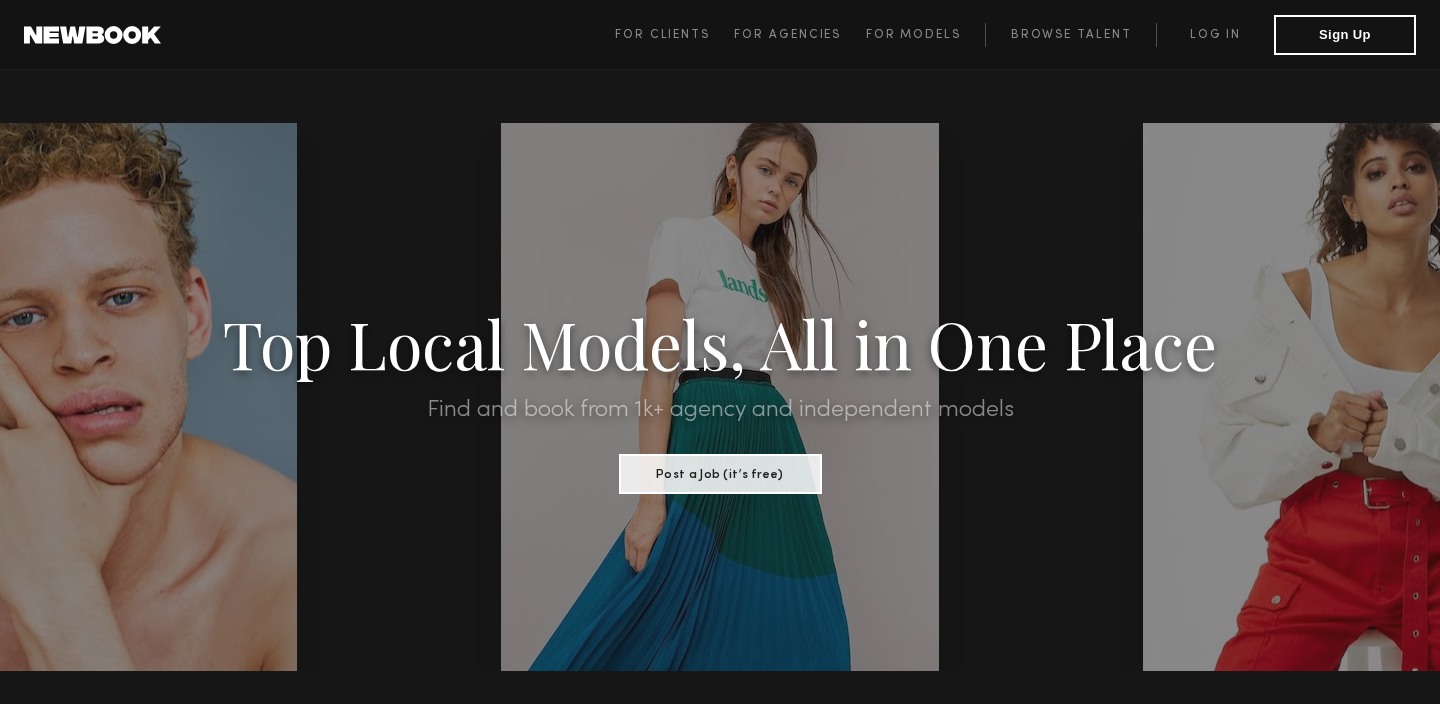 click on "Top Local Models, All in One Place" 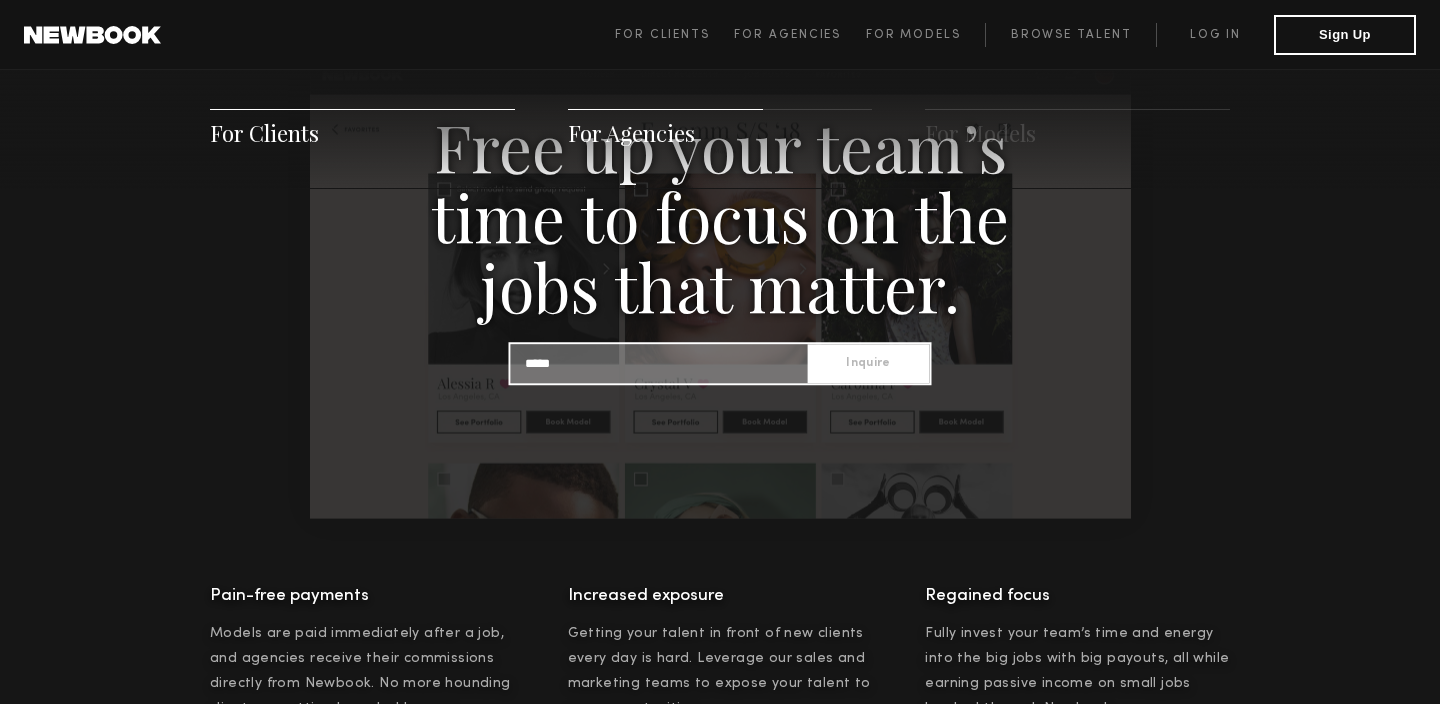 scroll, scrollTop: 1445, scrollLeft: 0, axis: vertical 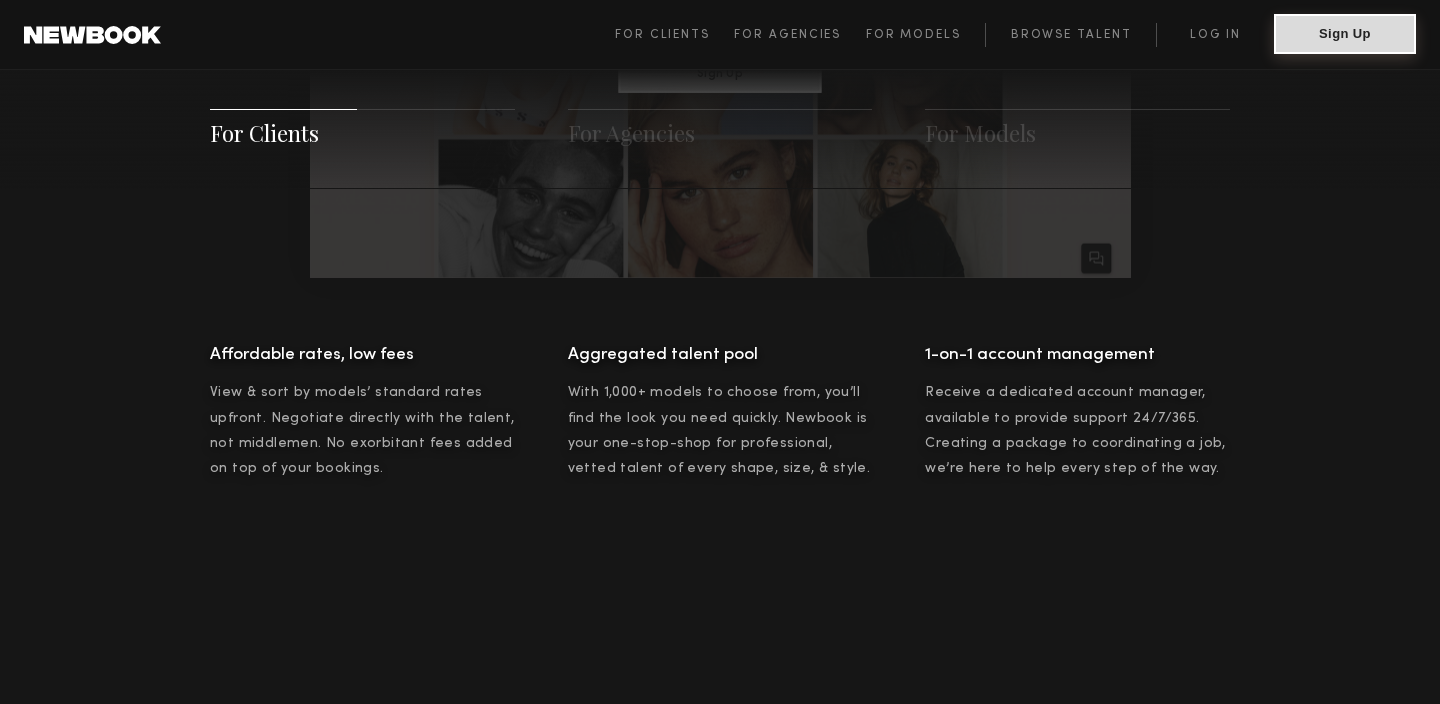 click on "Sign Up" 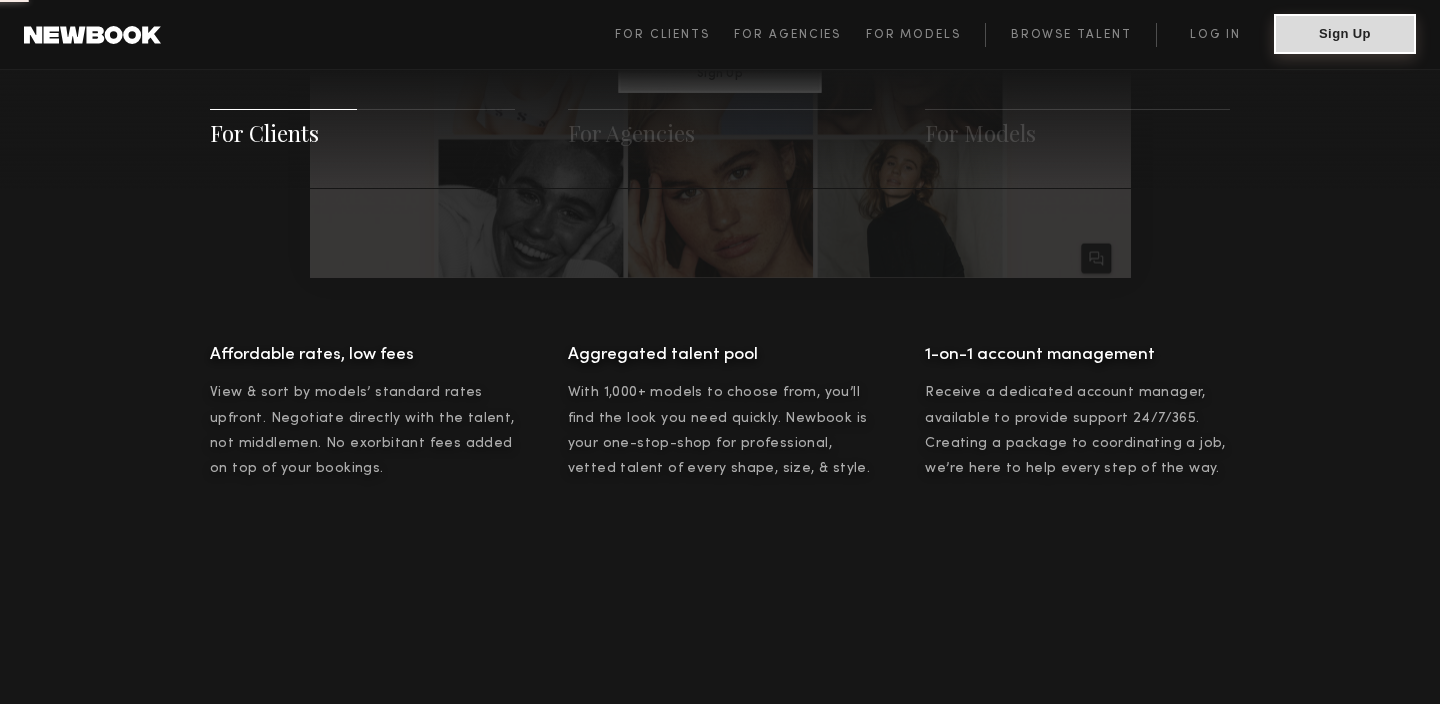 scroll, scrollTop: 0, scrollLeft: 0, axis: both 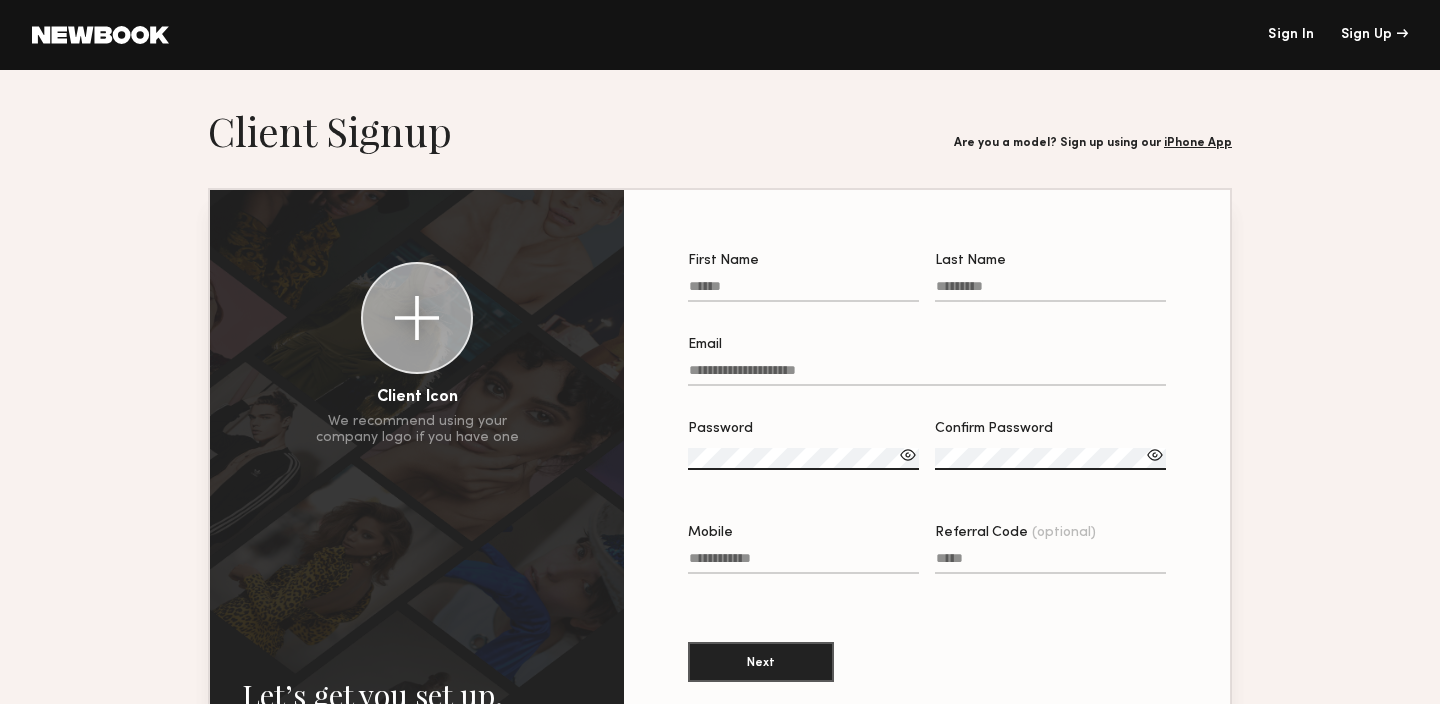 click on "First Name" 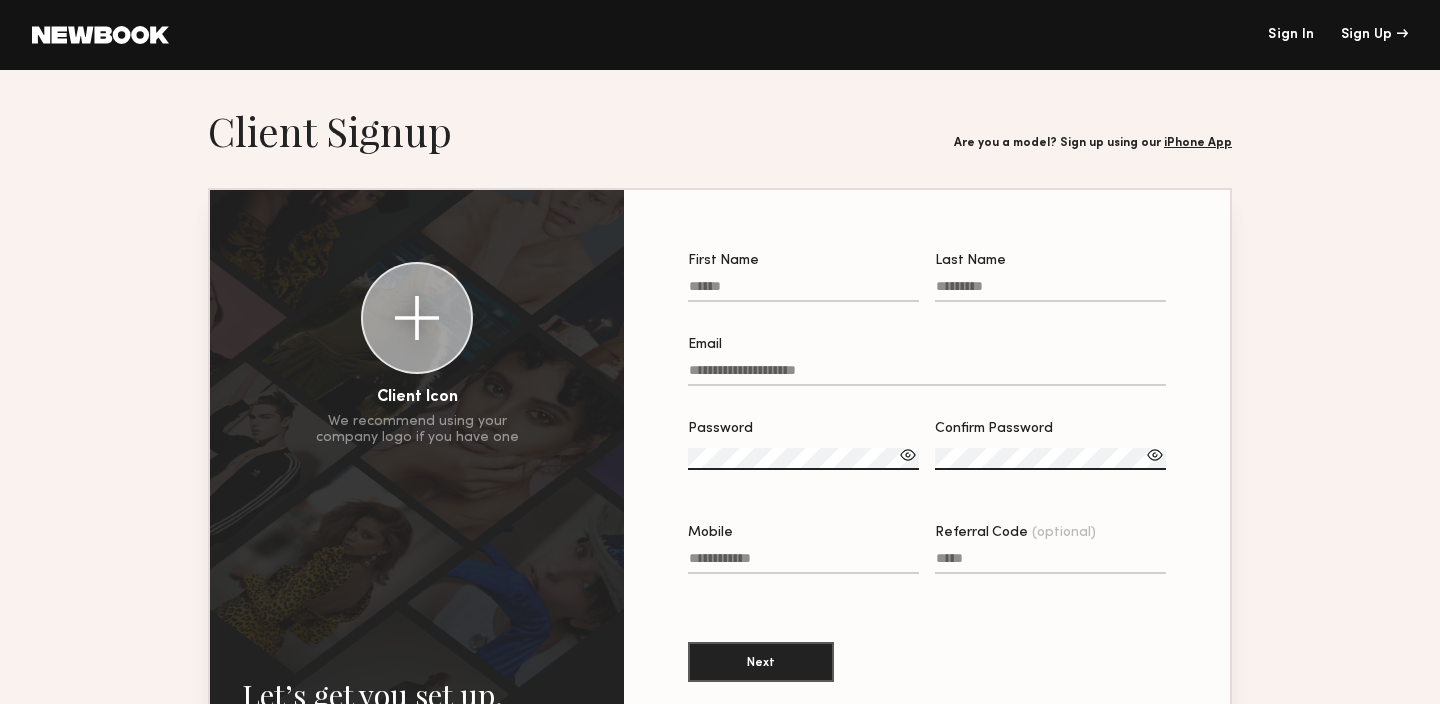 type on "********" 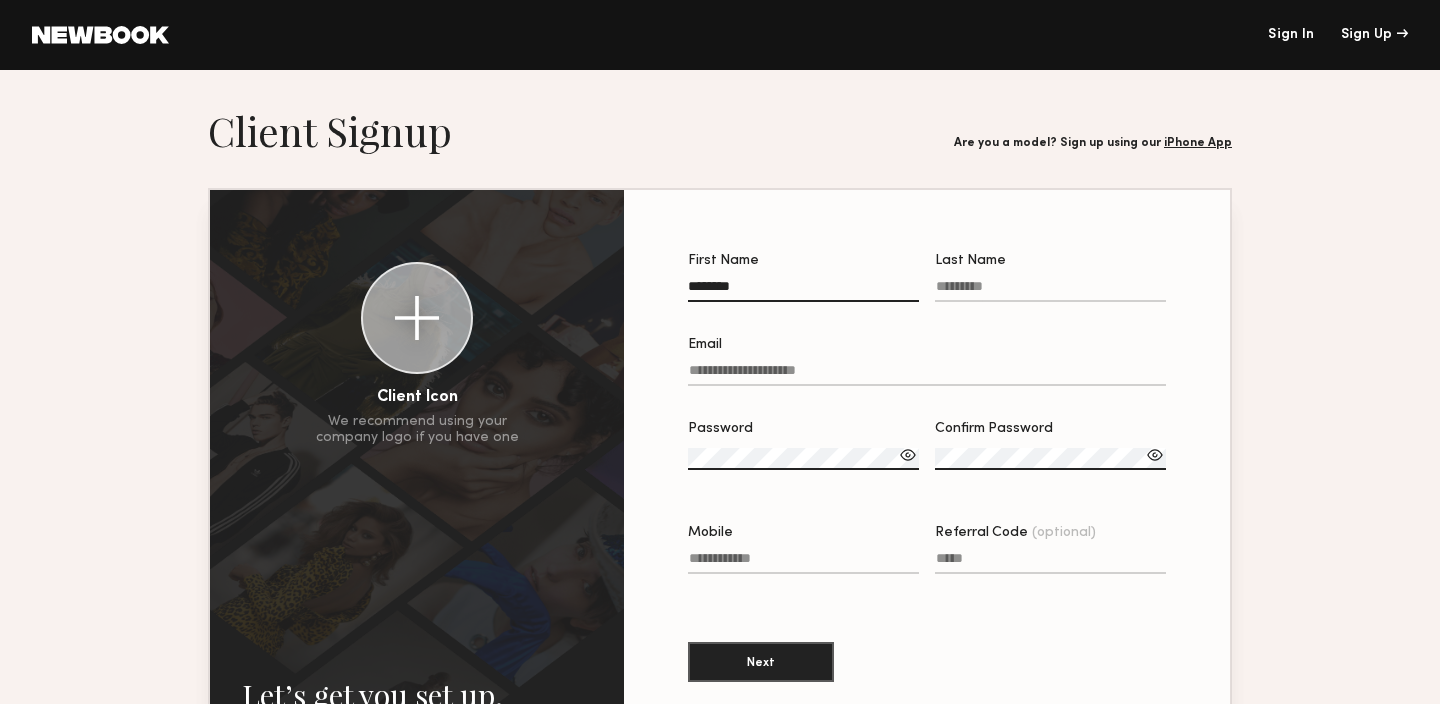 type on "****" 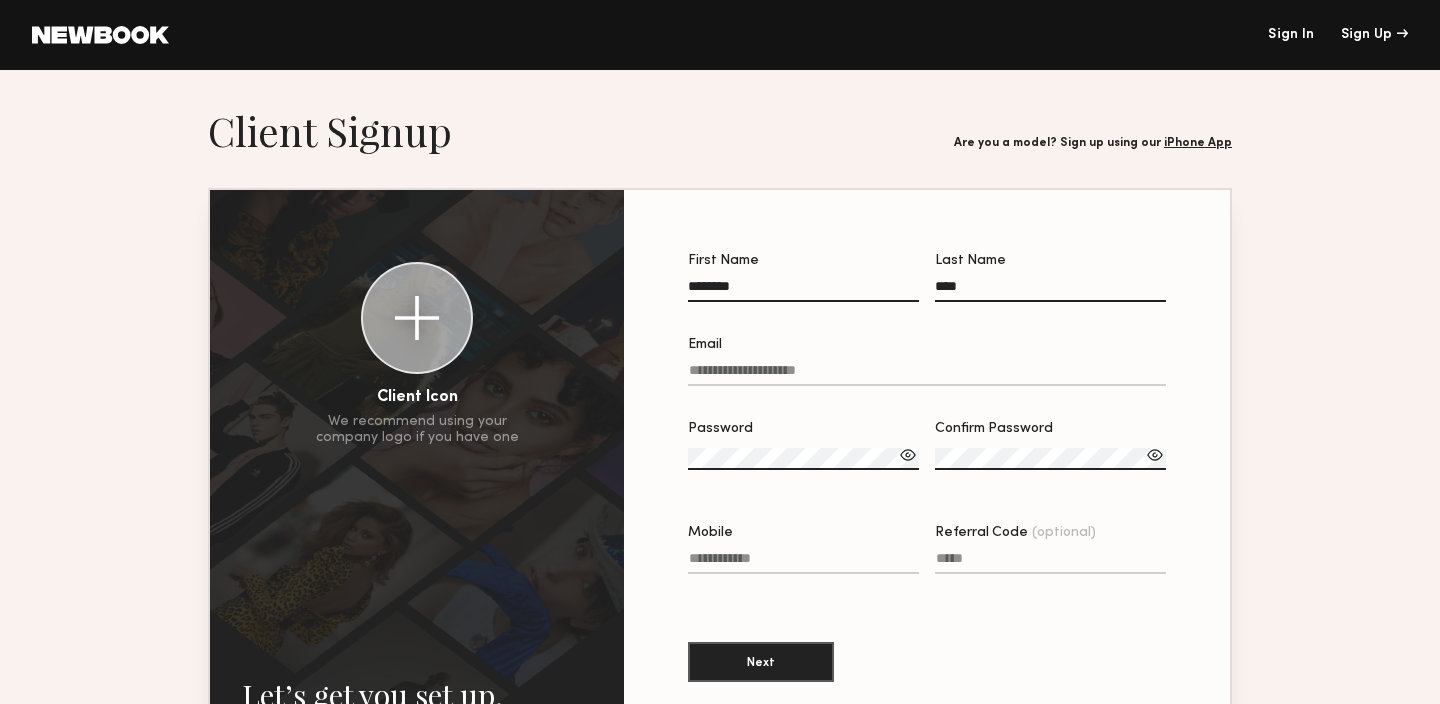 type on "**********" 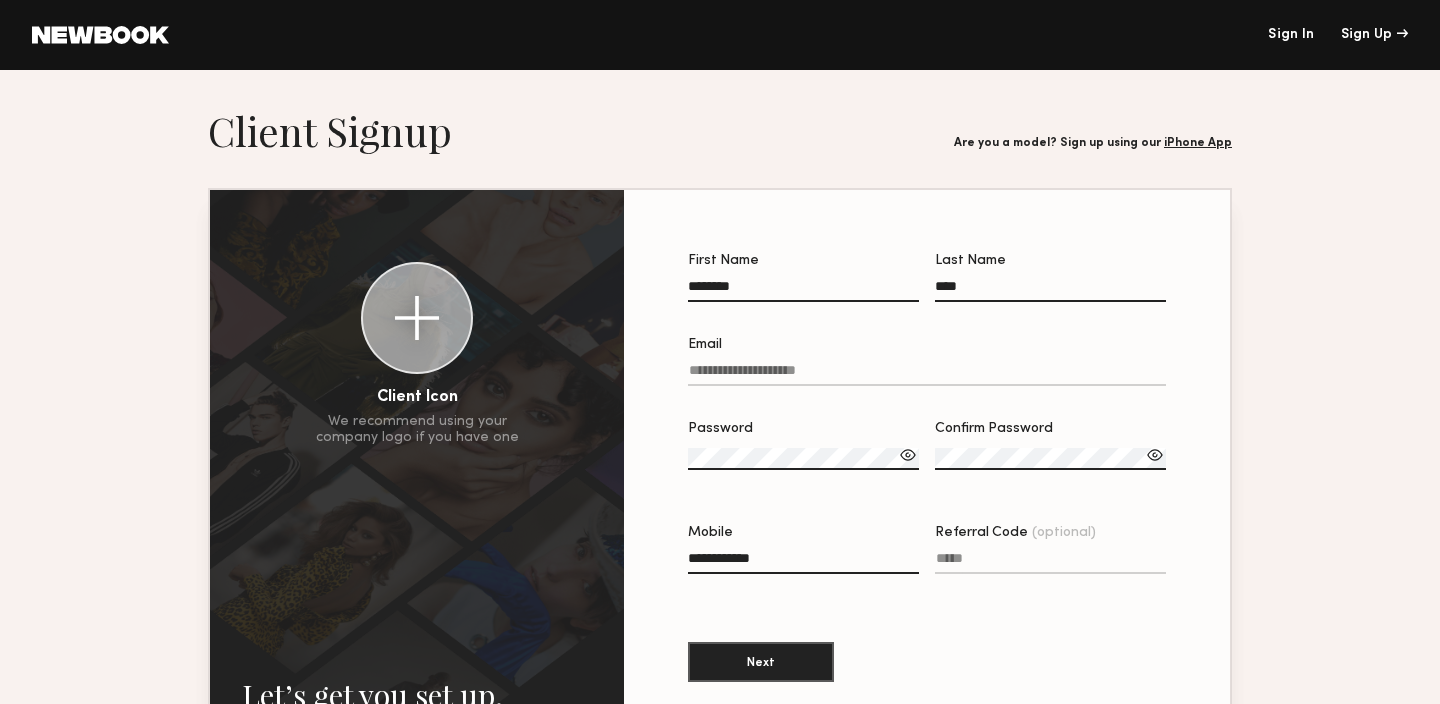 click on "Email" 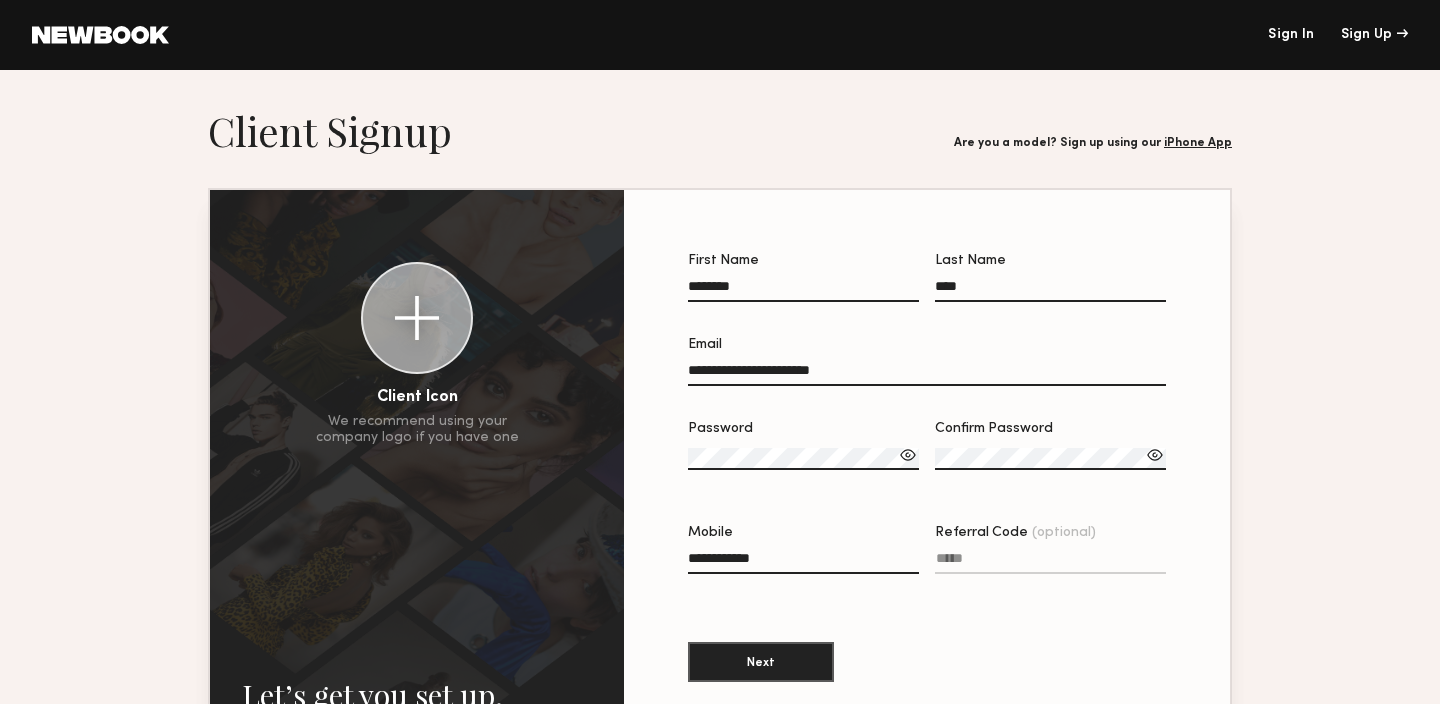 type on "**********" 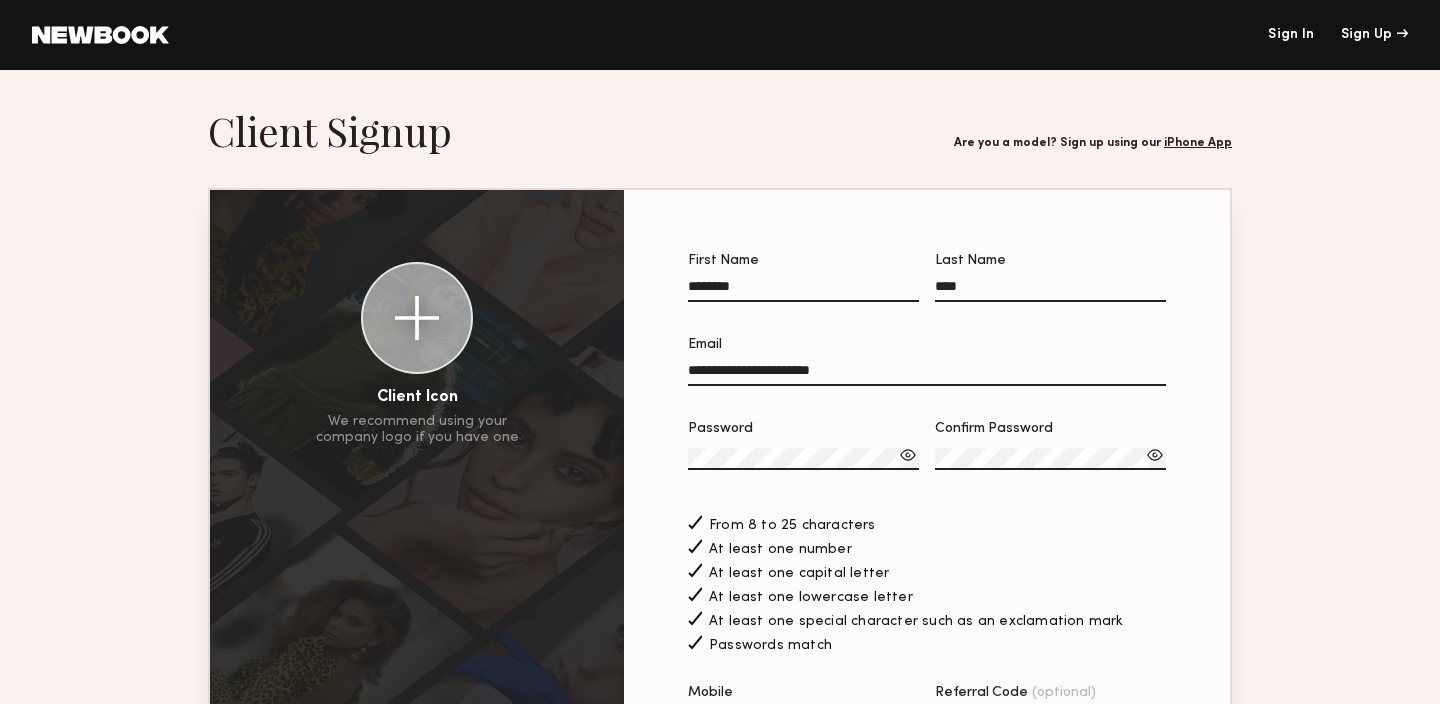 click on "At least one capital letter" 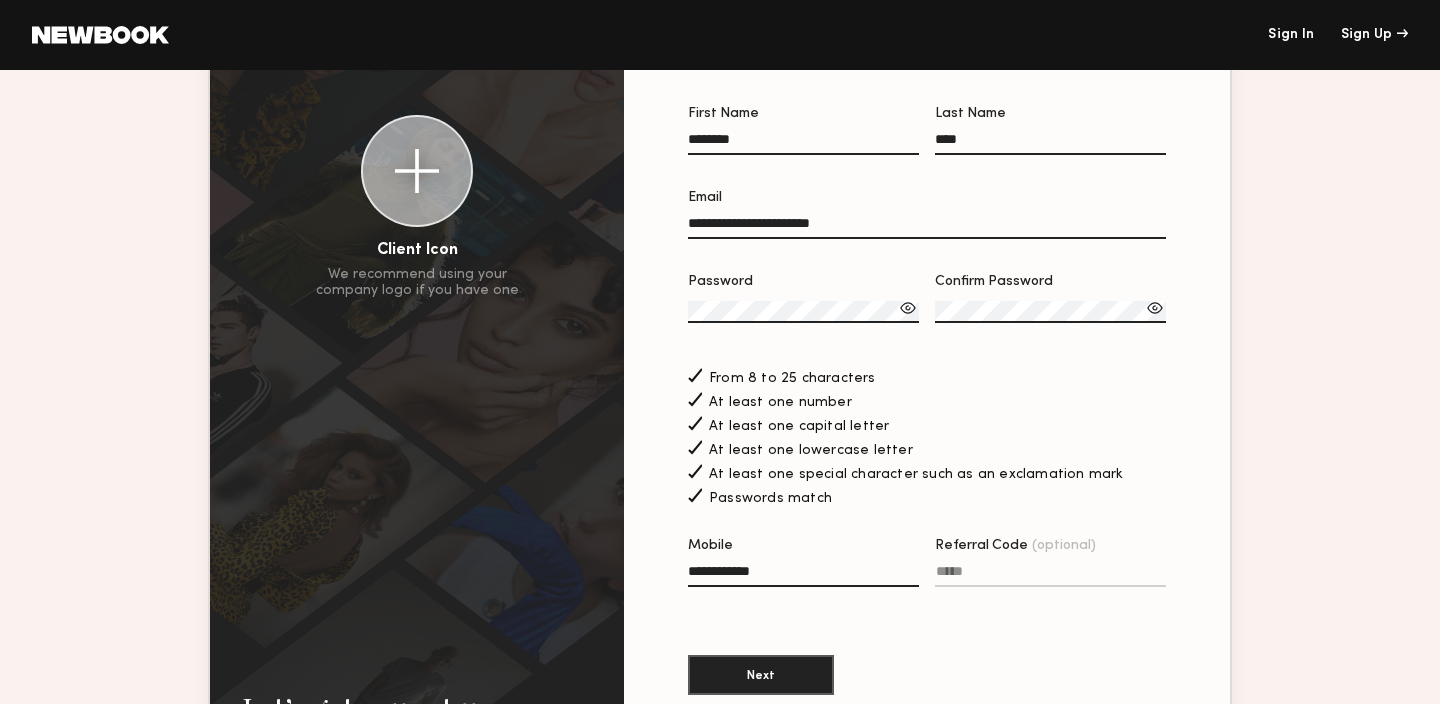 scroll, scrollTop: 123, scrollLeft: 0, axis: vertical 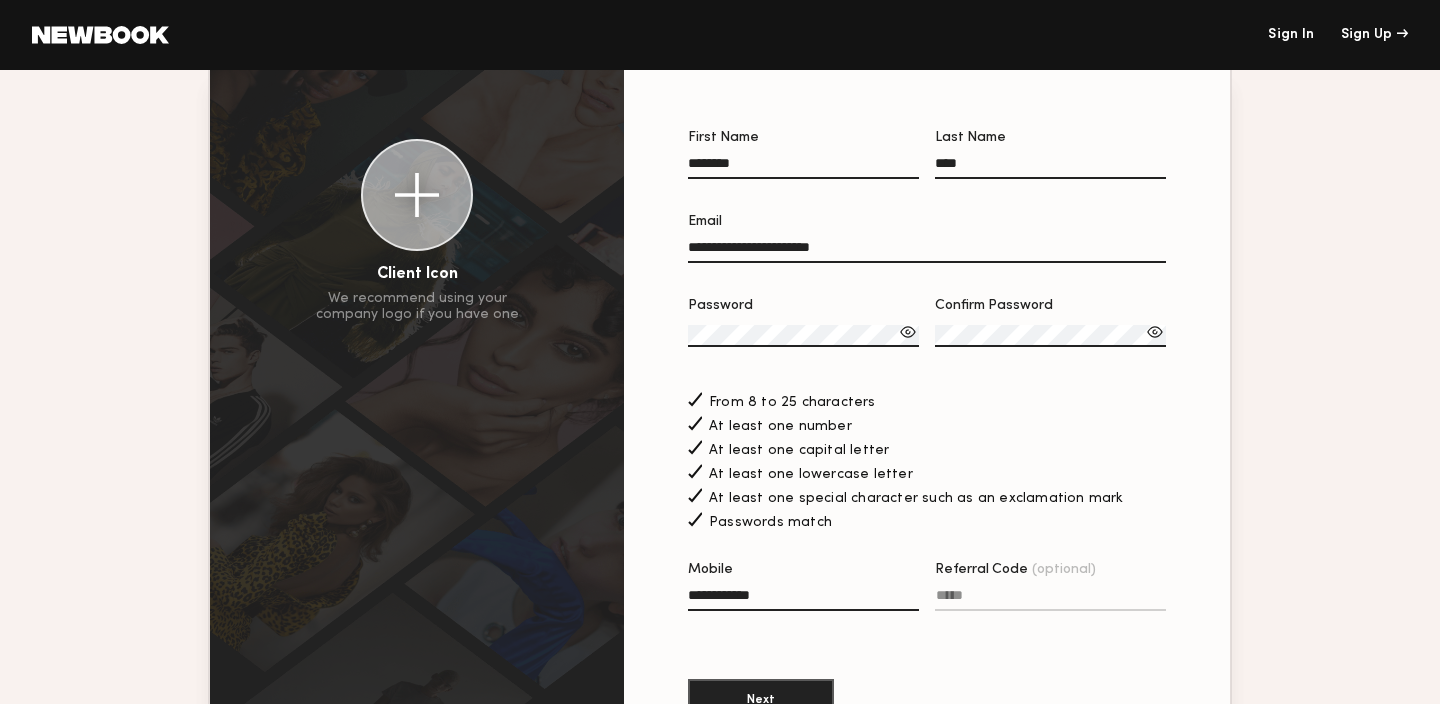 click on "********" 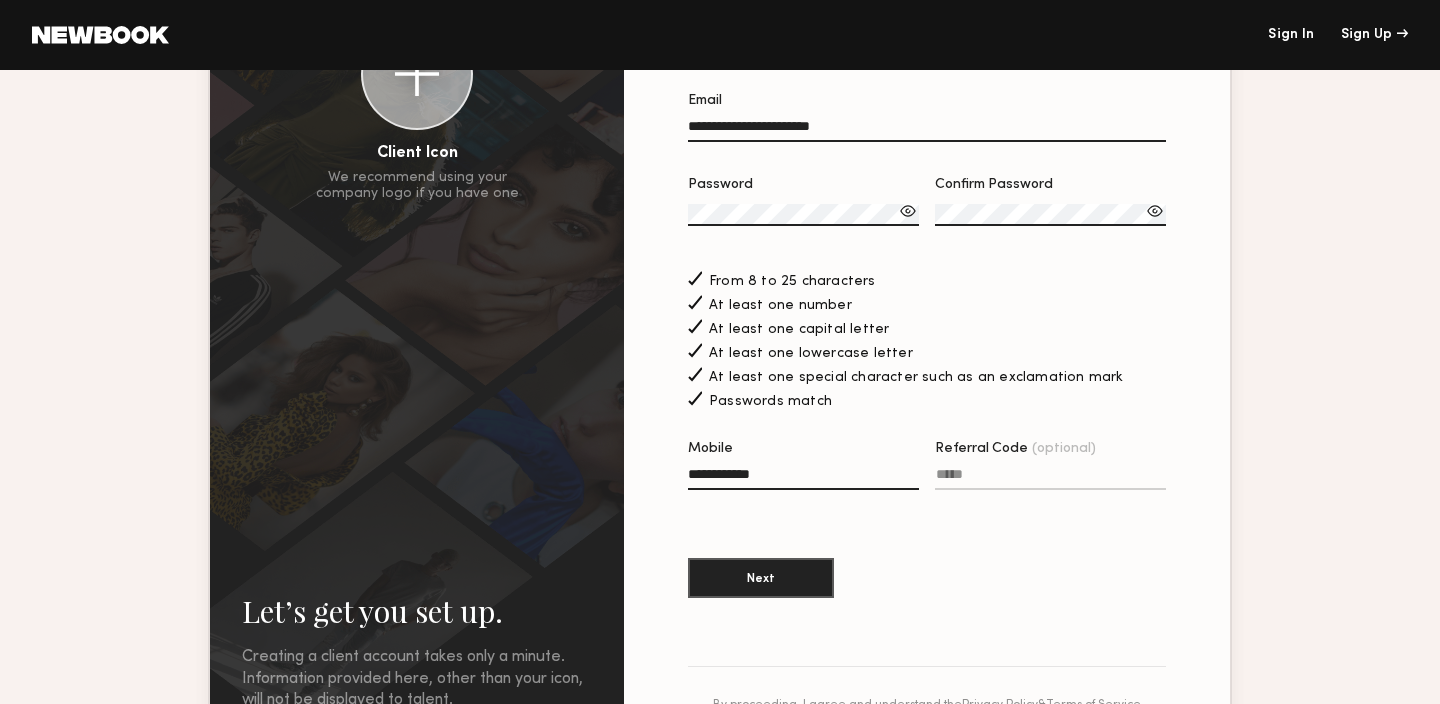 scroll, scrollTop: 166, scrollLeft: 0, axis: vertical 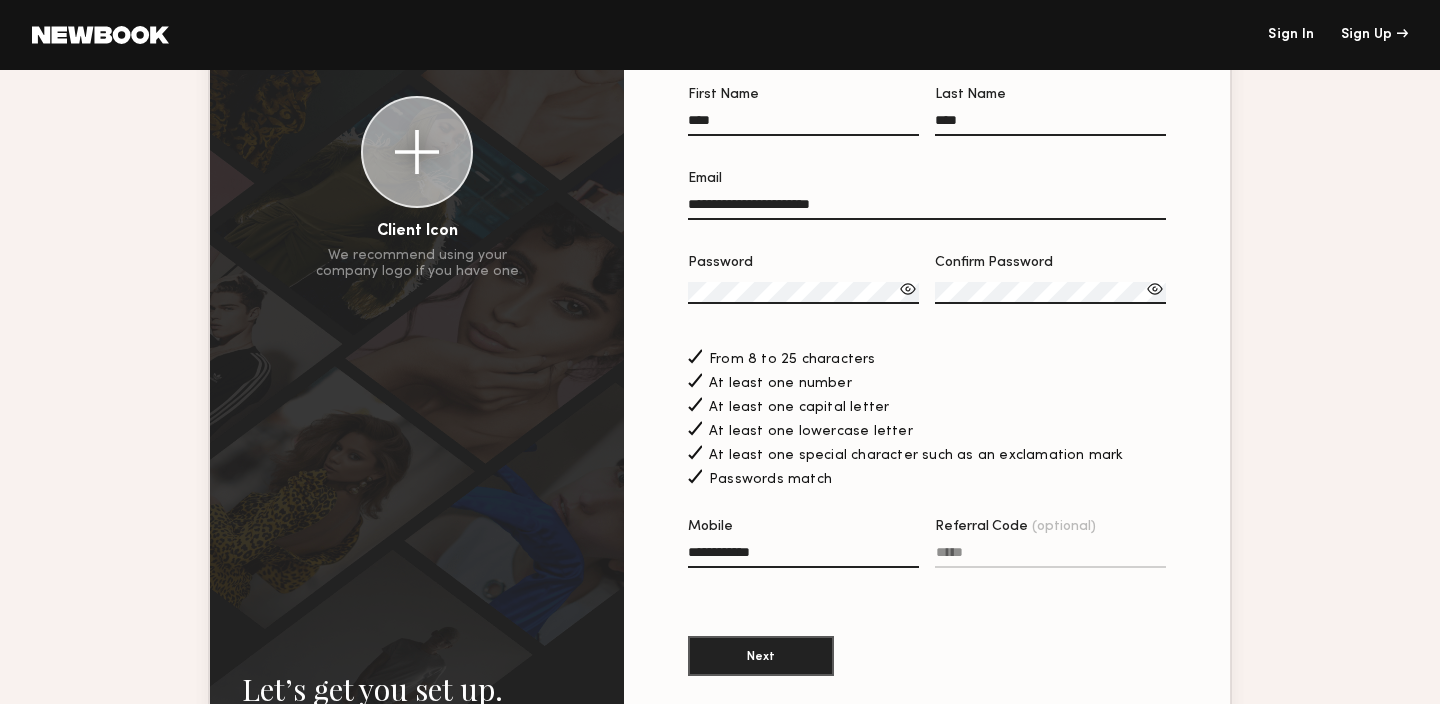 type on "****" 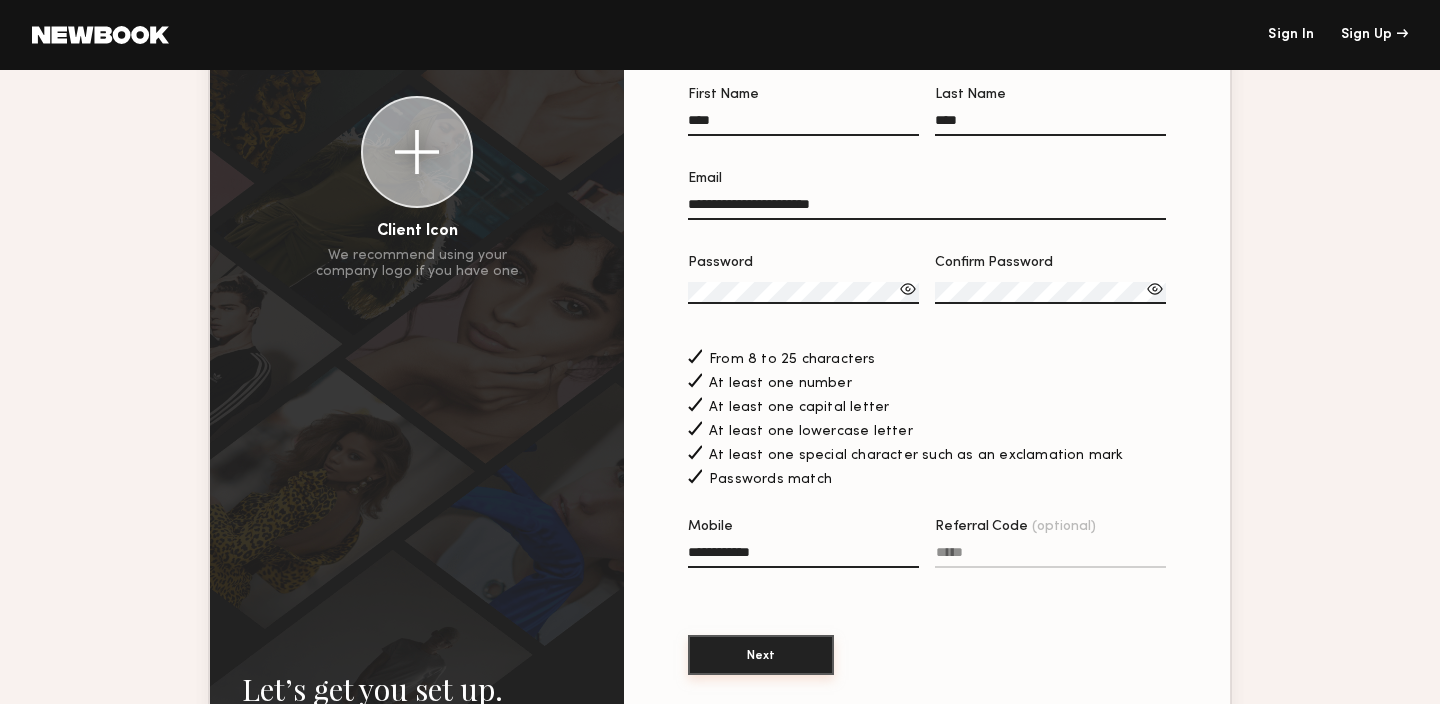 type on "****" 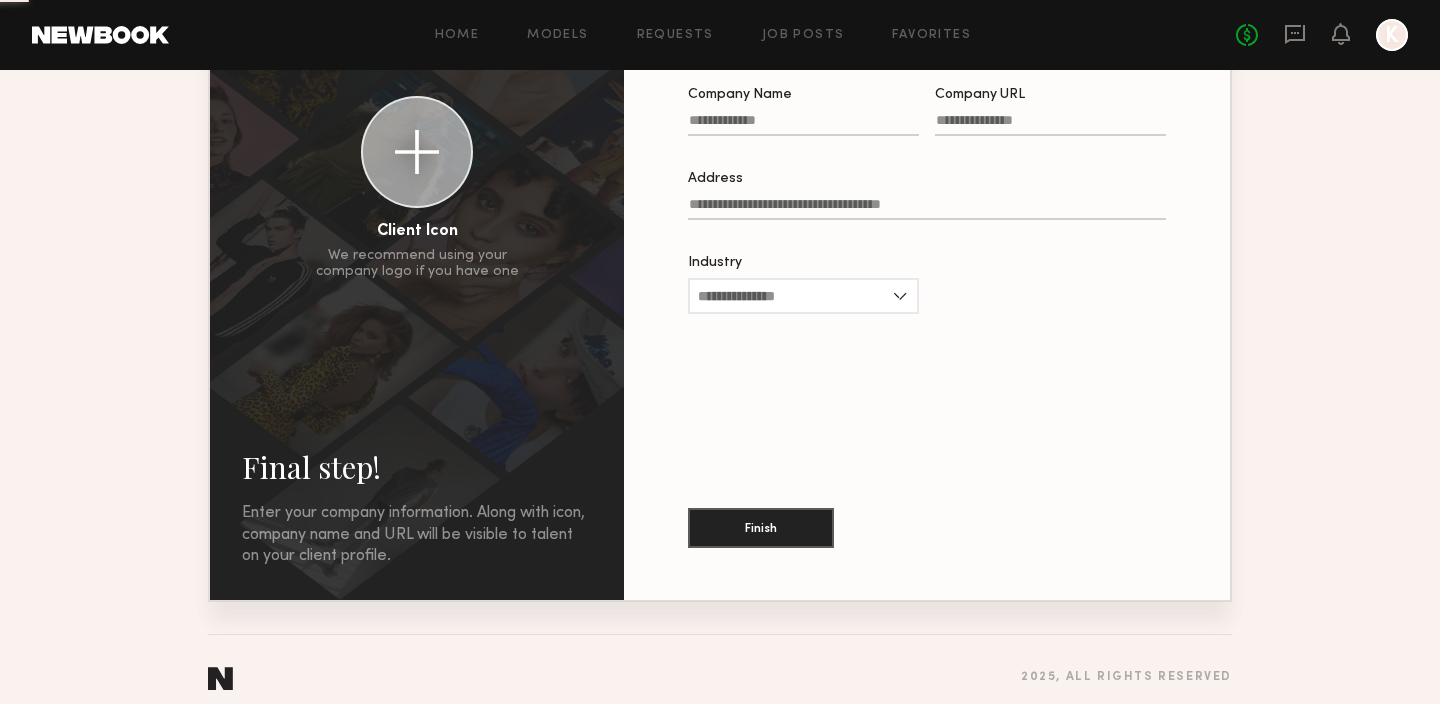 scroll, scrollTop: 0, scrollLeft: 0, axis: both 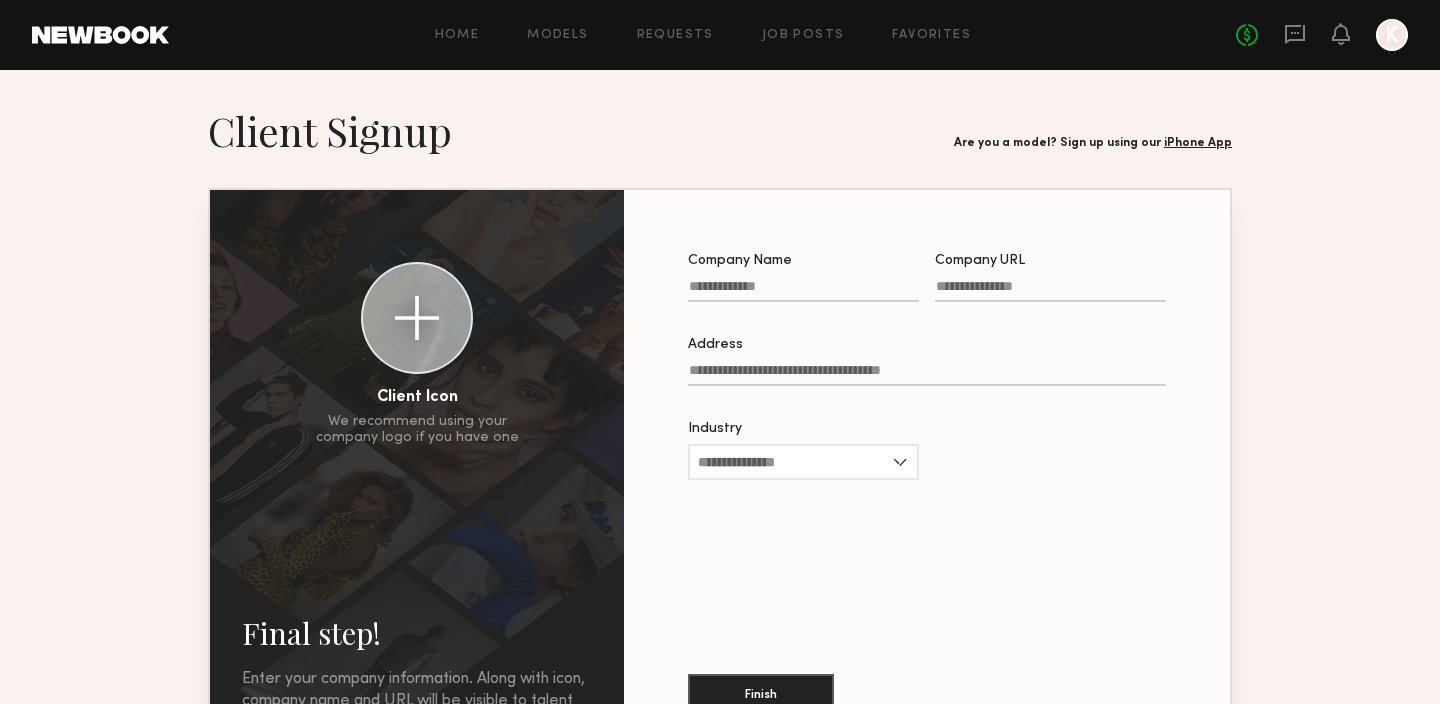 click on "Company Name" 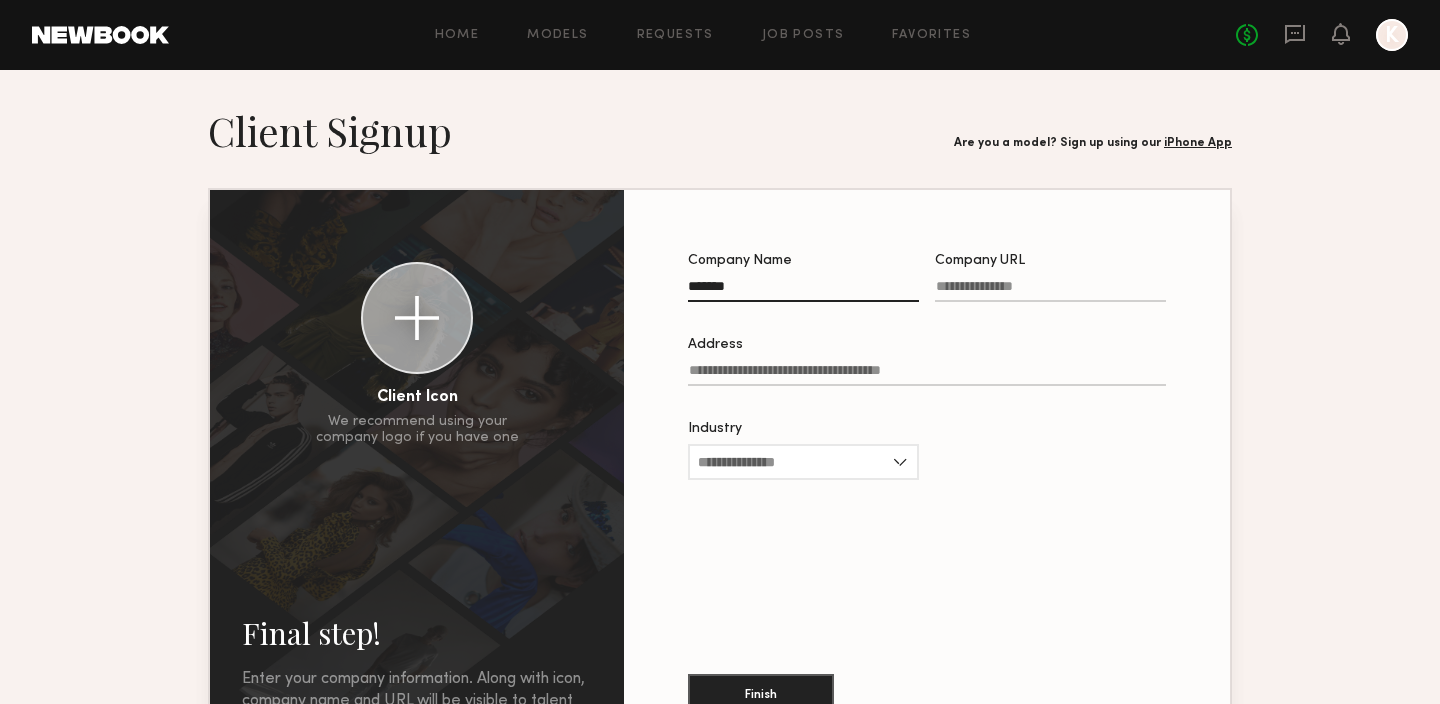 type on "*******" 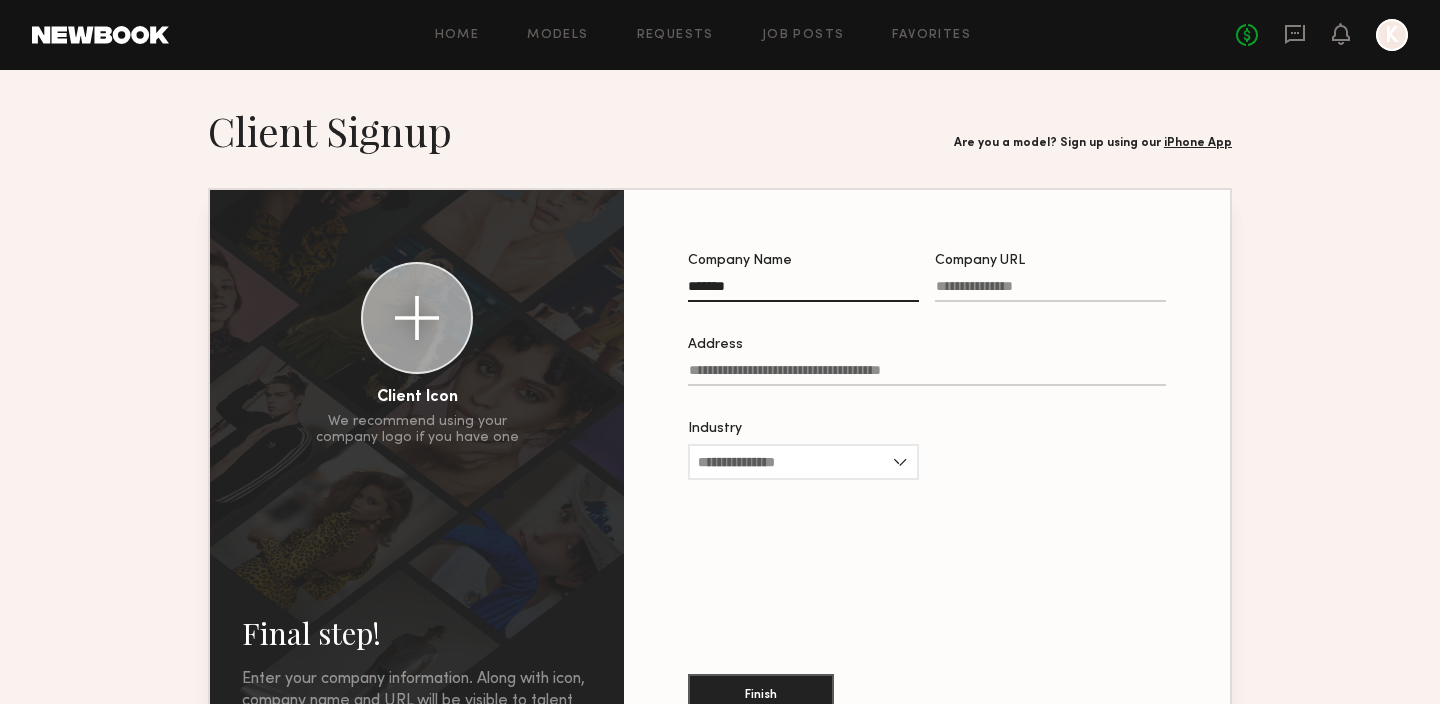 click on "Company URL" 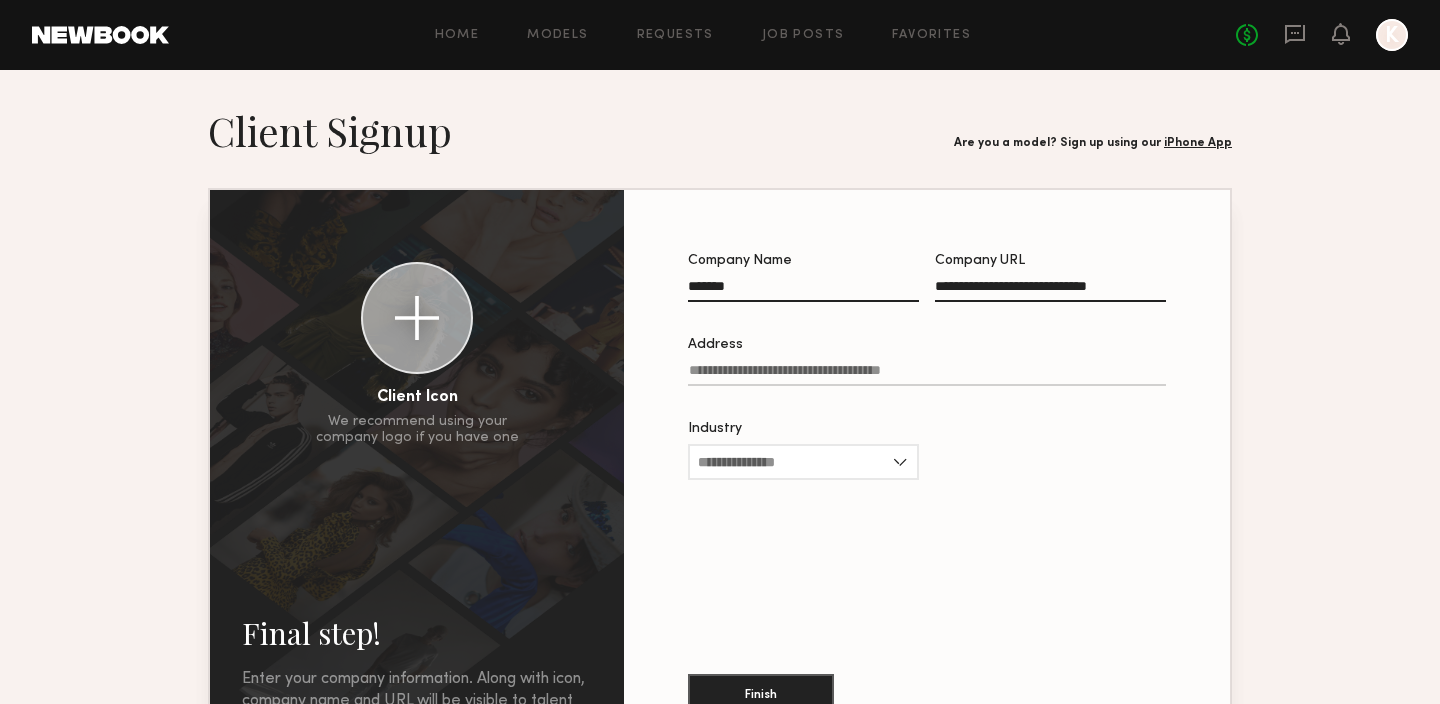 type on "**********" 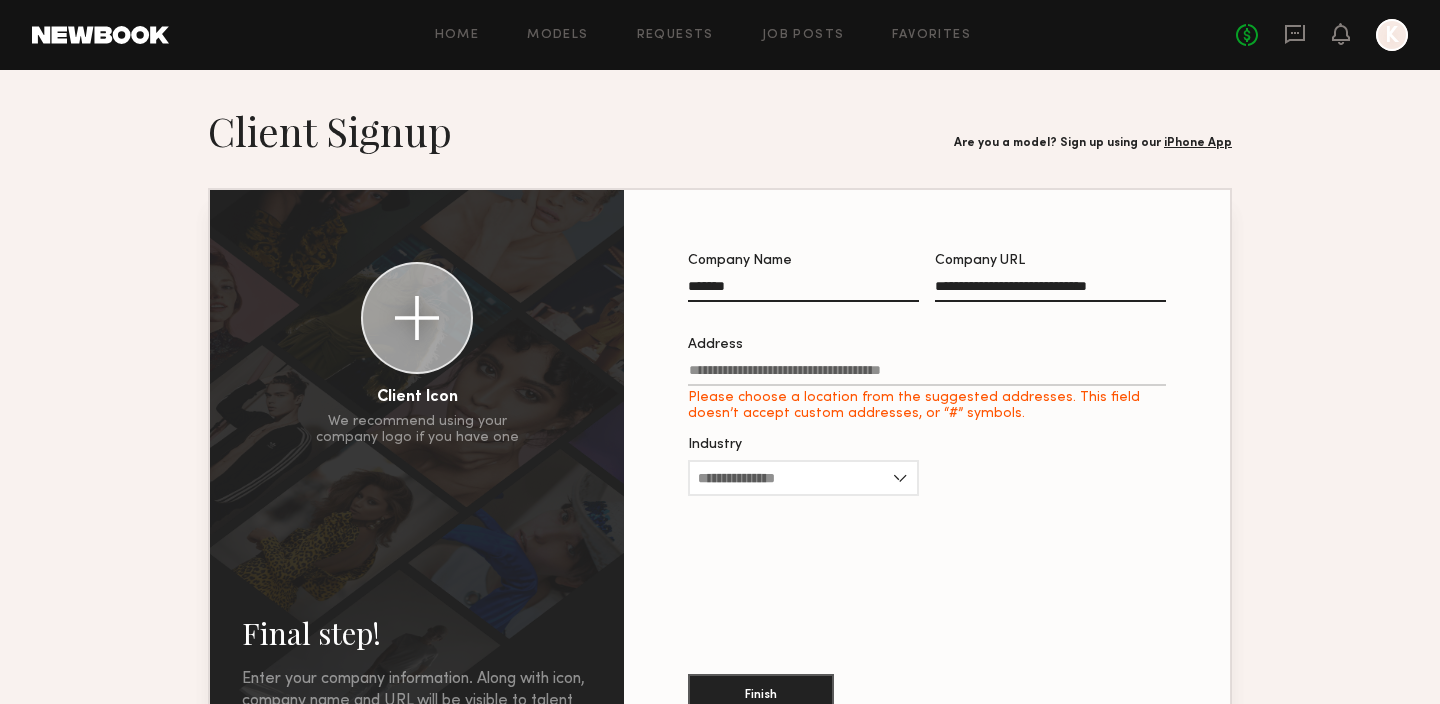 click on "Address Please choose a location from the suggested addresses. This field doesn’t accept custom addresses, or “#” symbols." 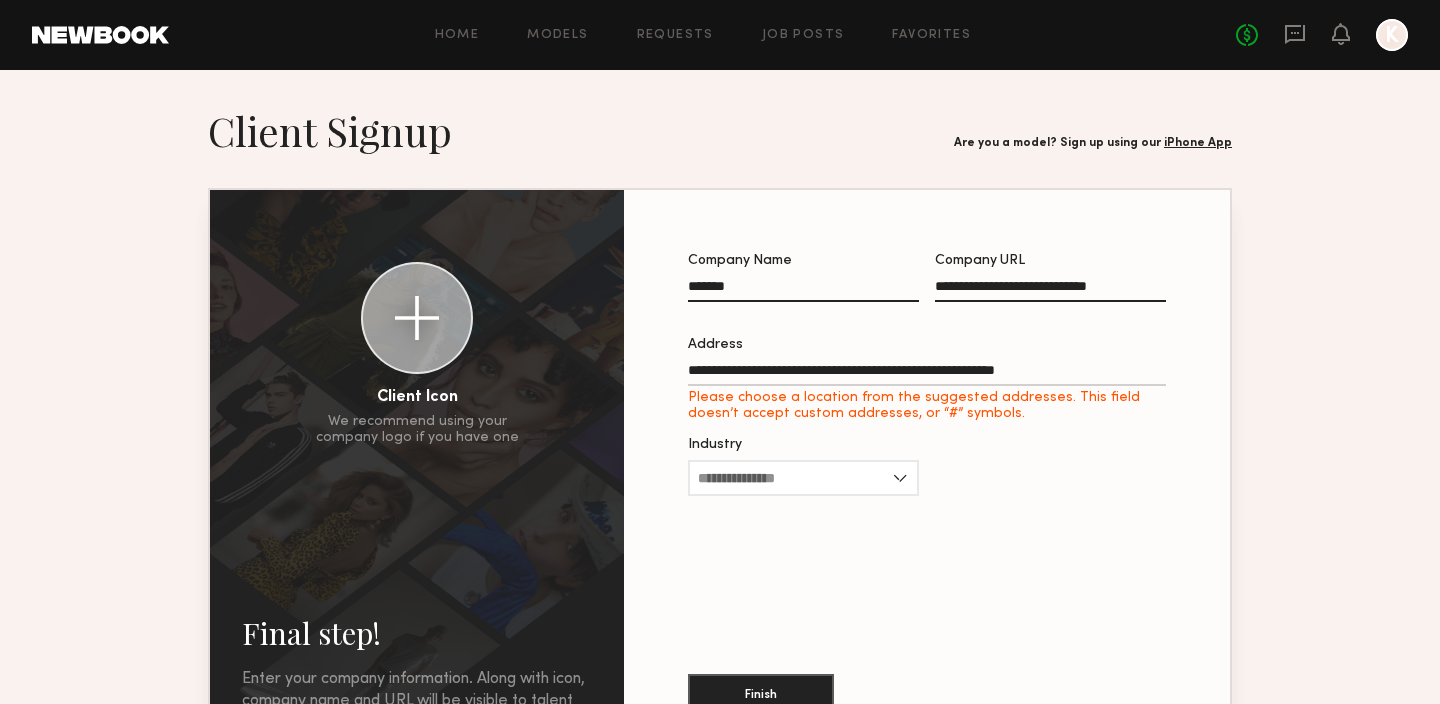 type on "**********" 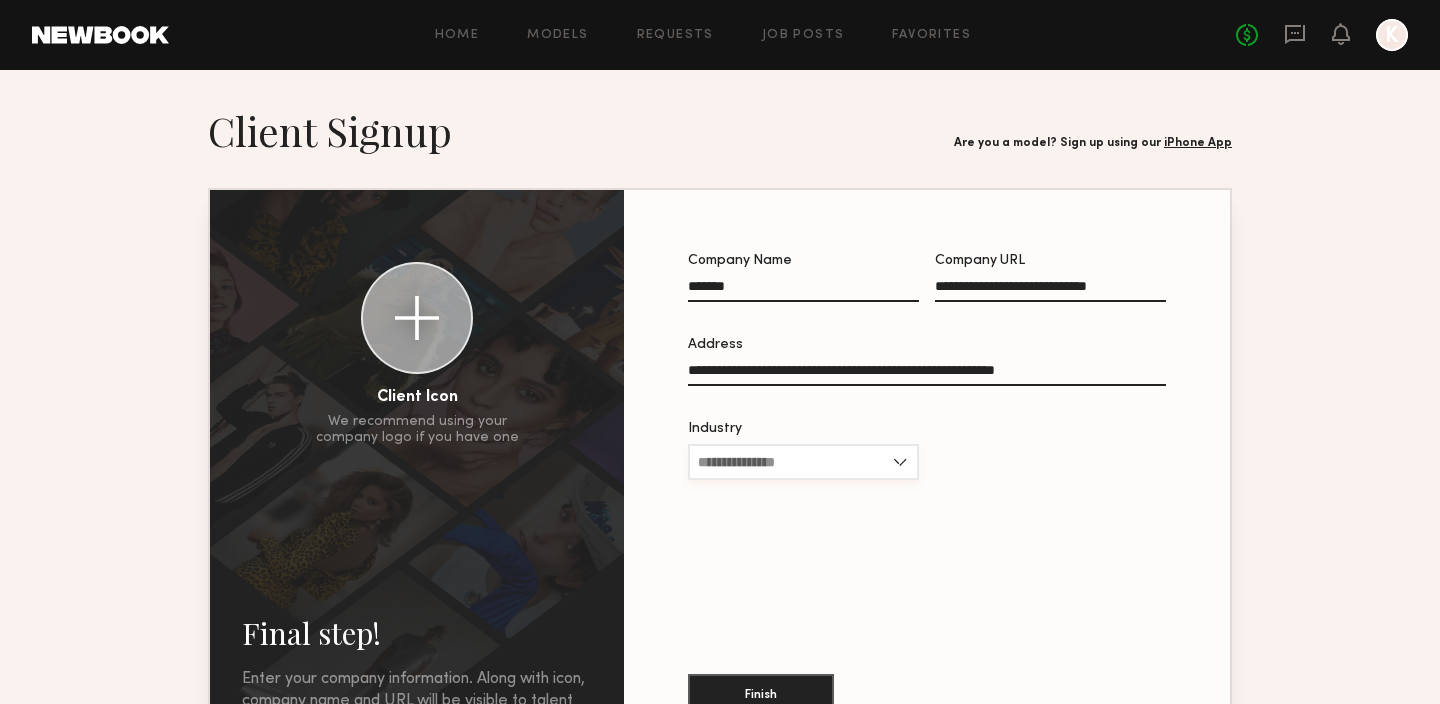 click on "Industry" at bounding box center [803, 462] 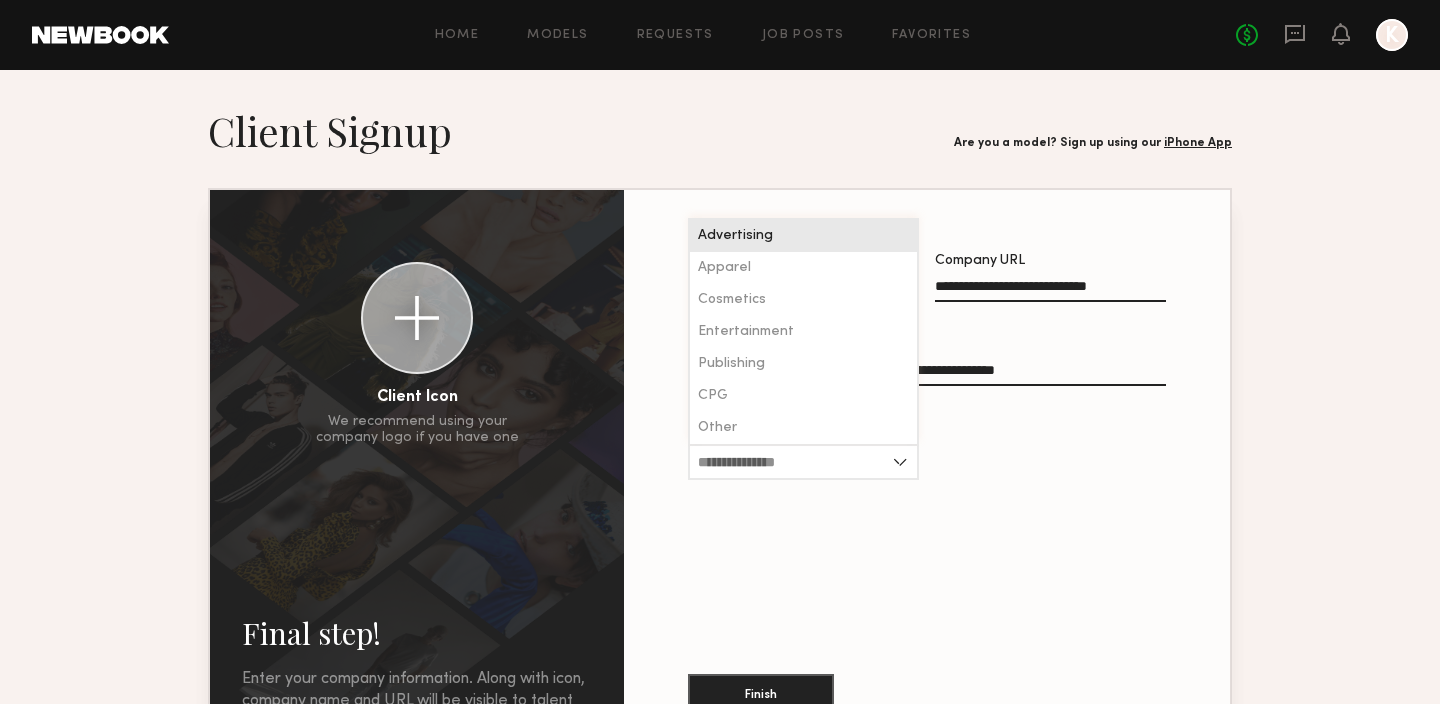 click on "Advertising" 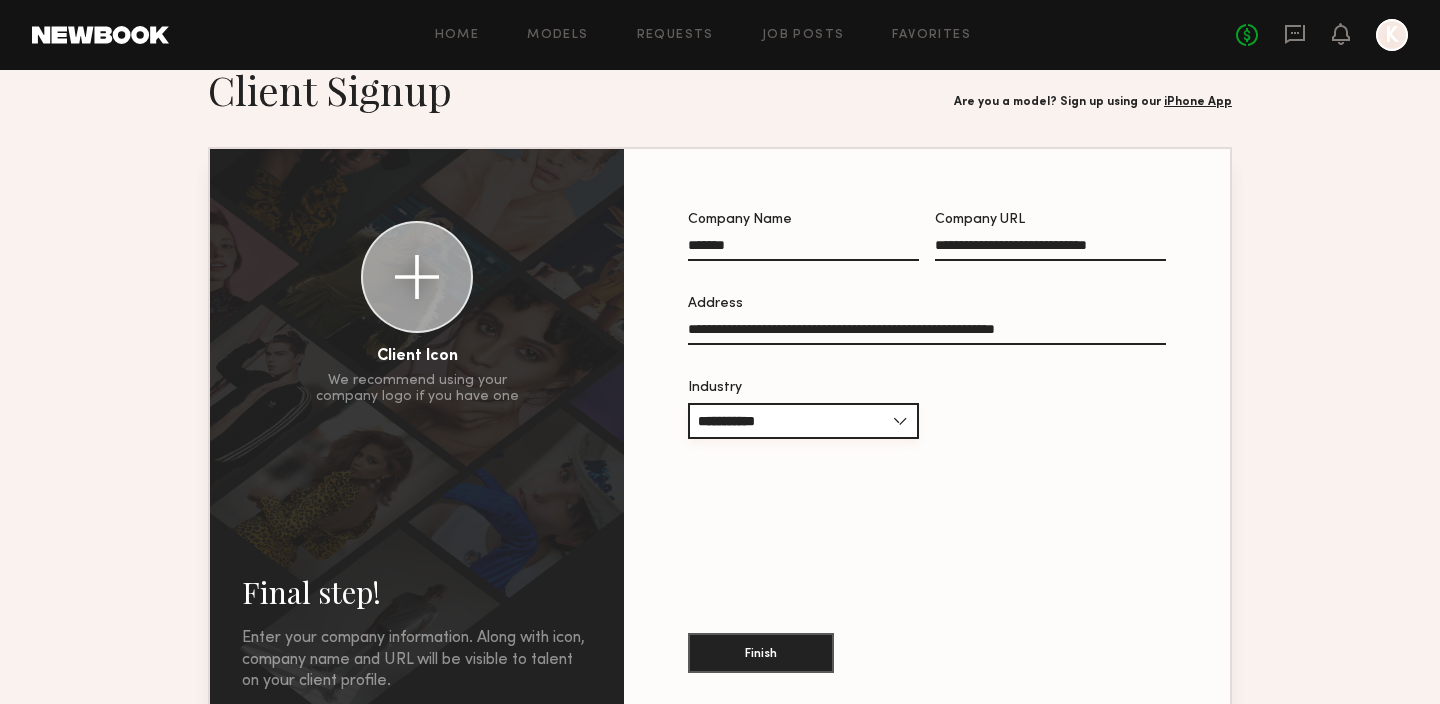 scroll, scrollTop: 43, scrollLeft: 0, axis: vertical 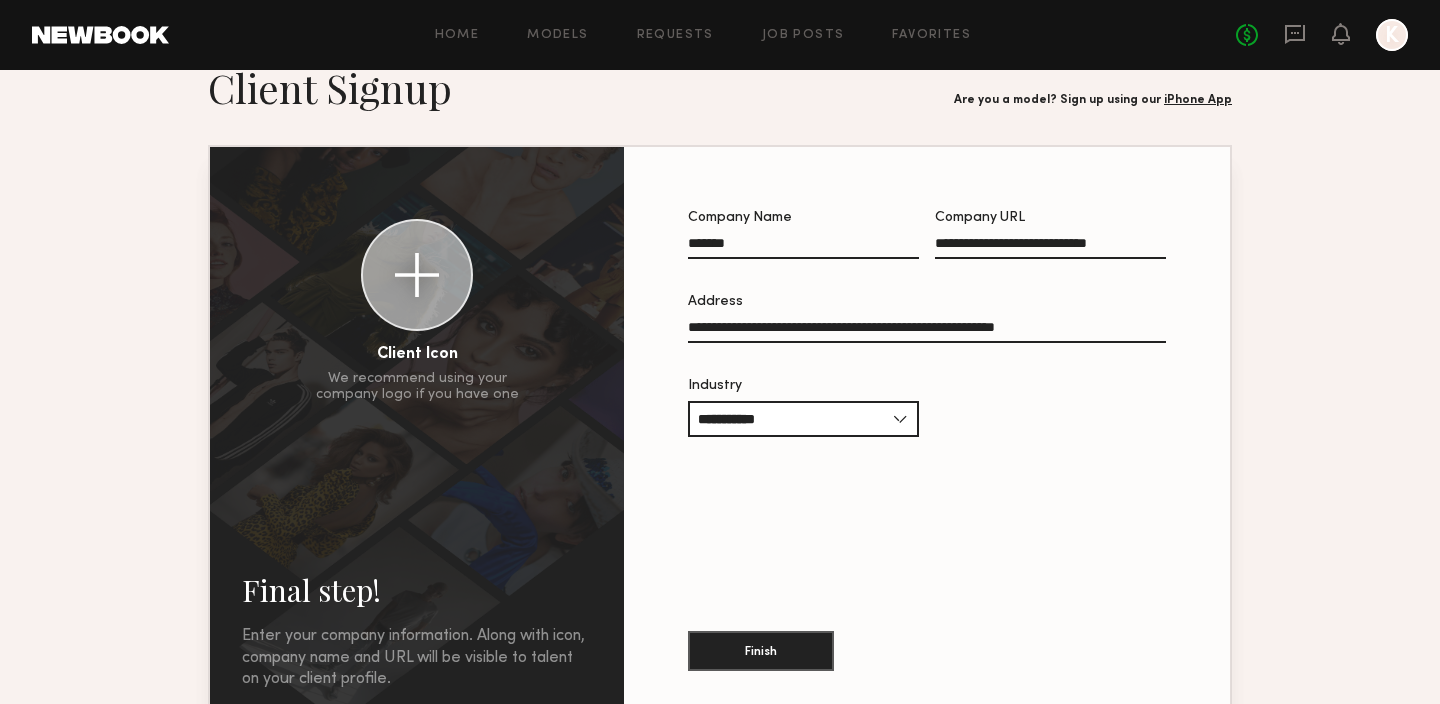 click 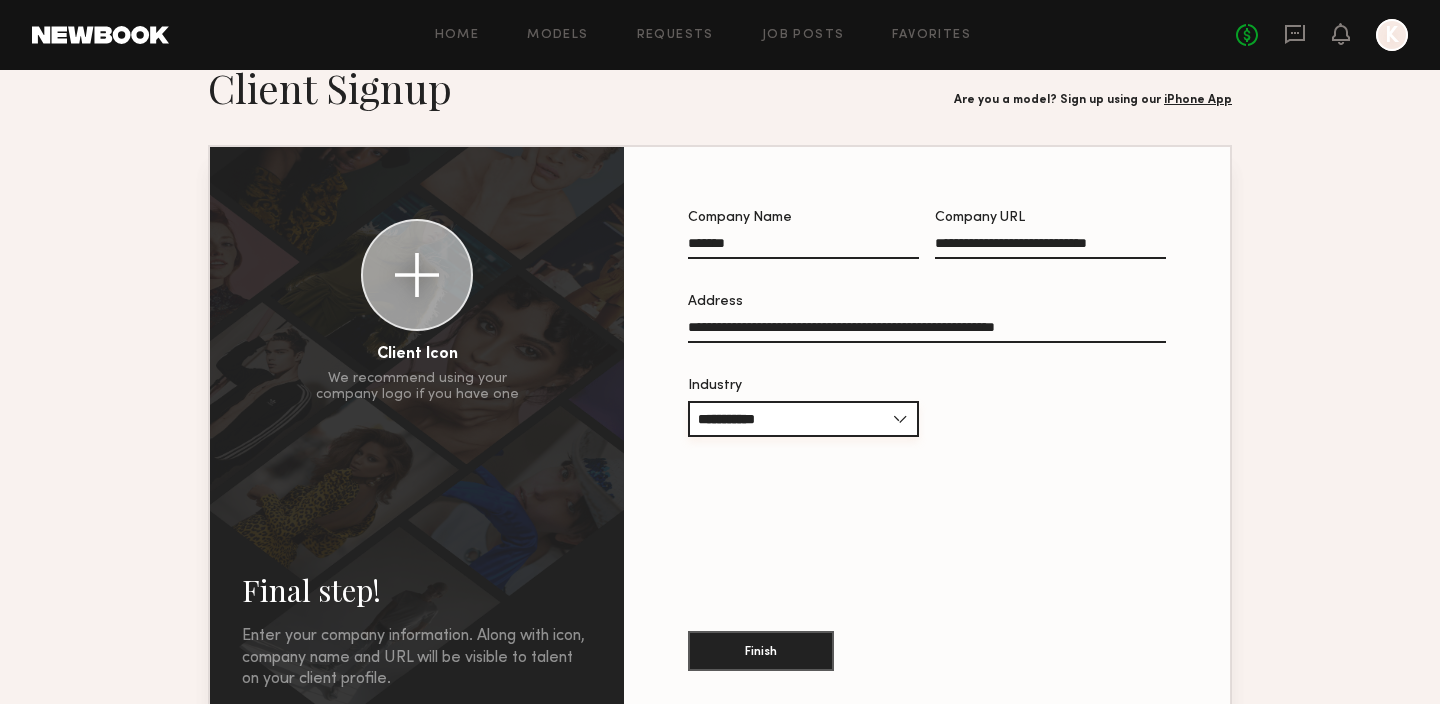 click on "**********" at bounding box center [803, 419] 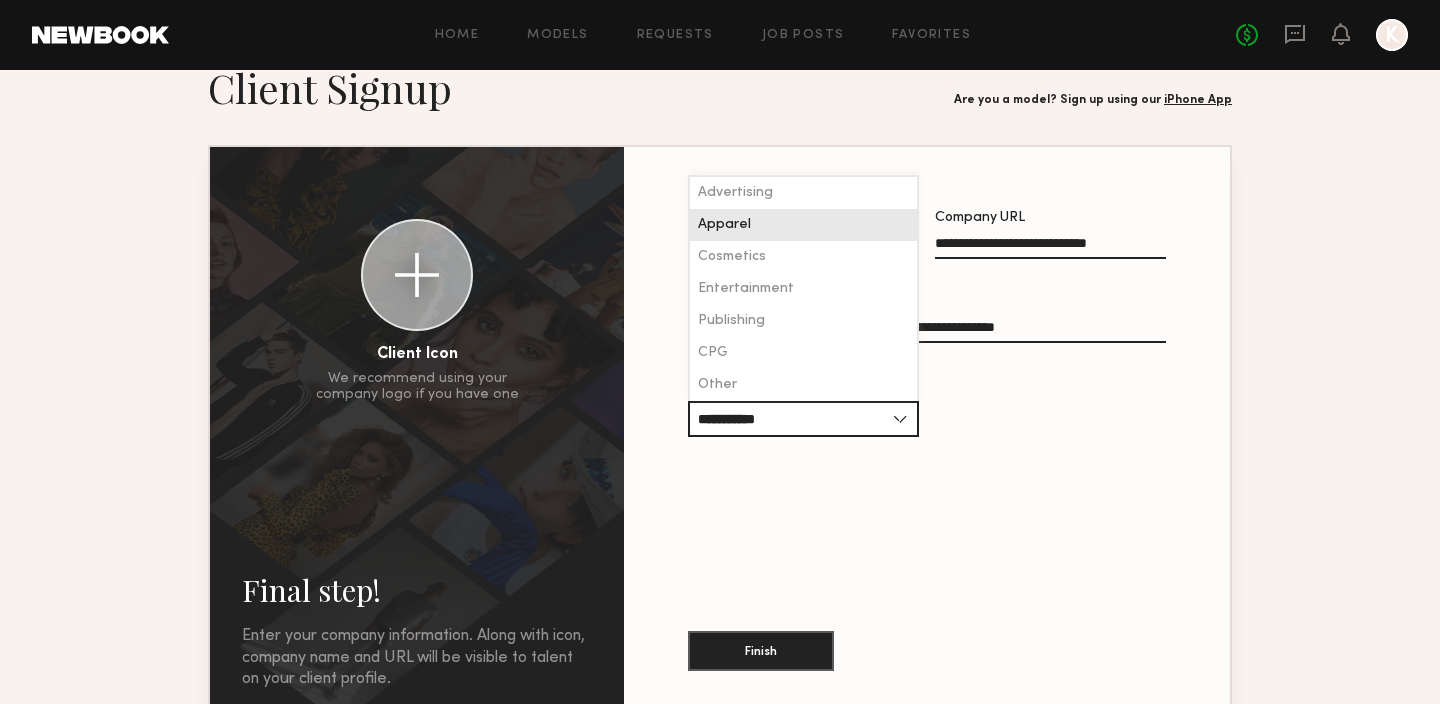 click on "Apparel" 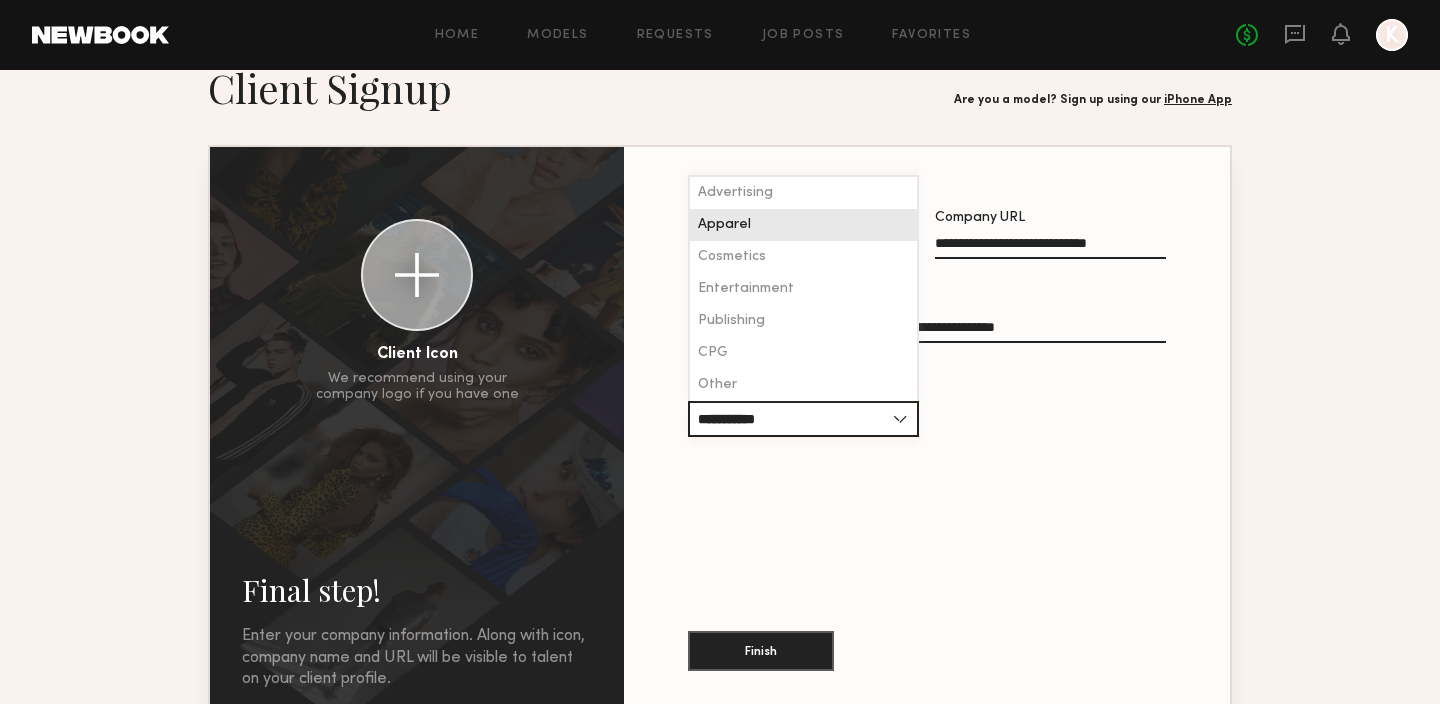 type on "*******" 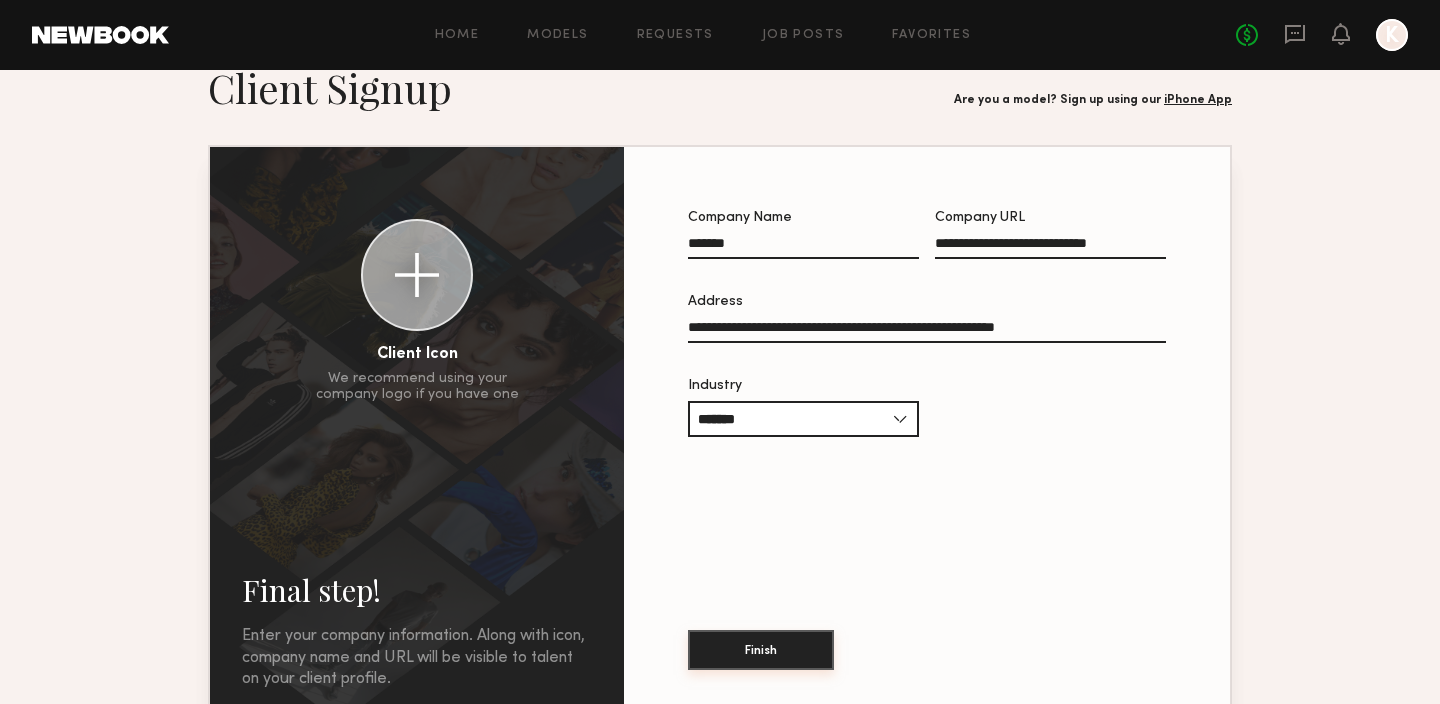 click on "Finish" 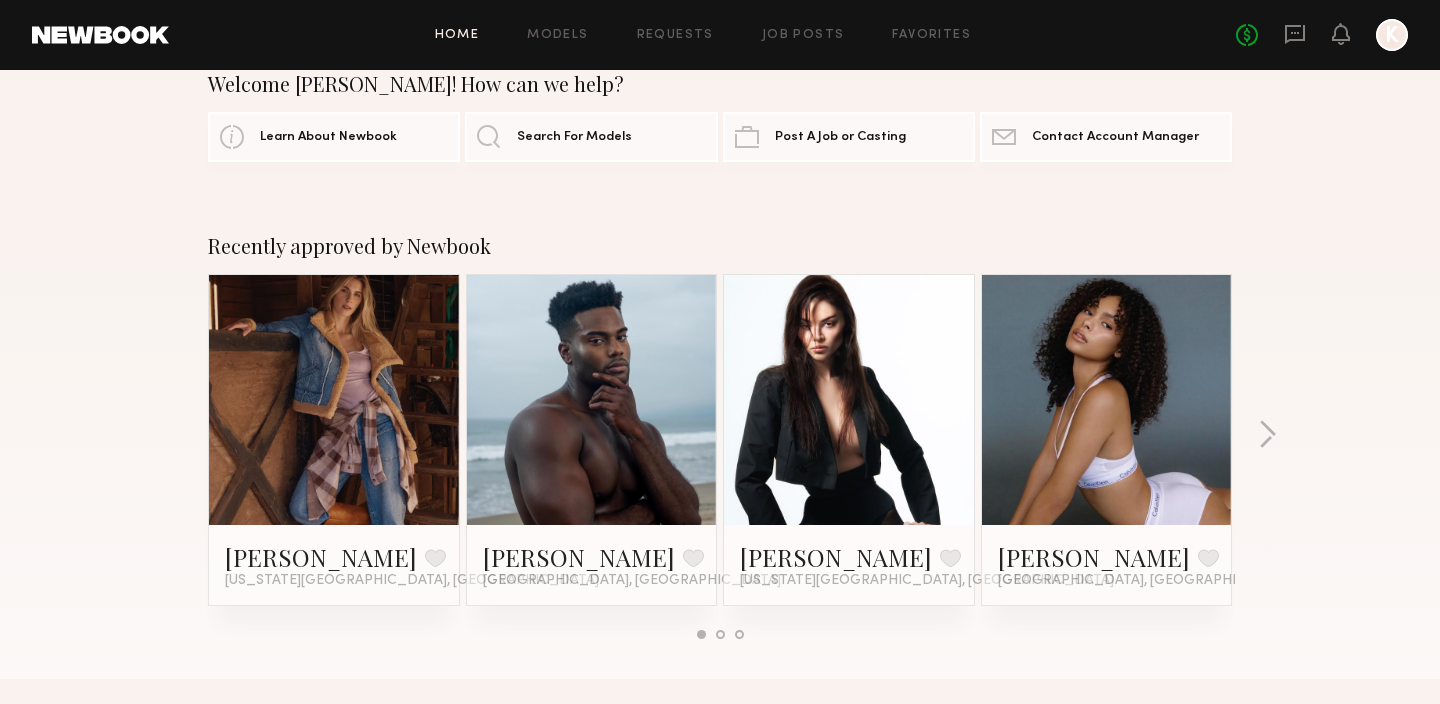 scroll, scrollTop: 0, scrollLeft: 0, axis: both 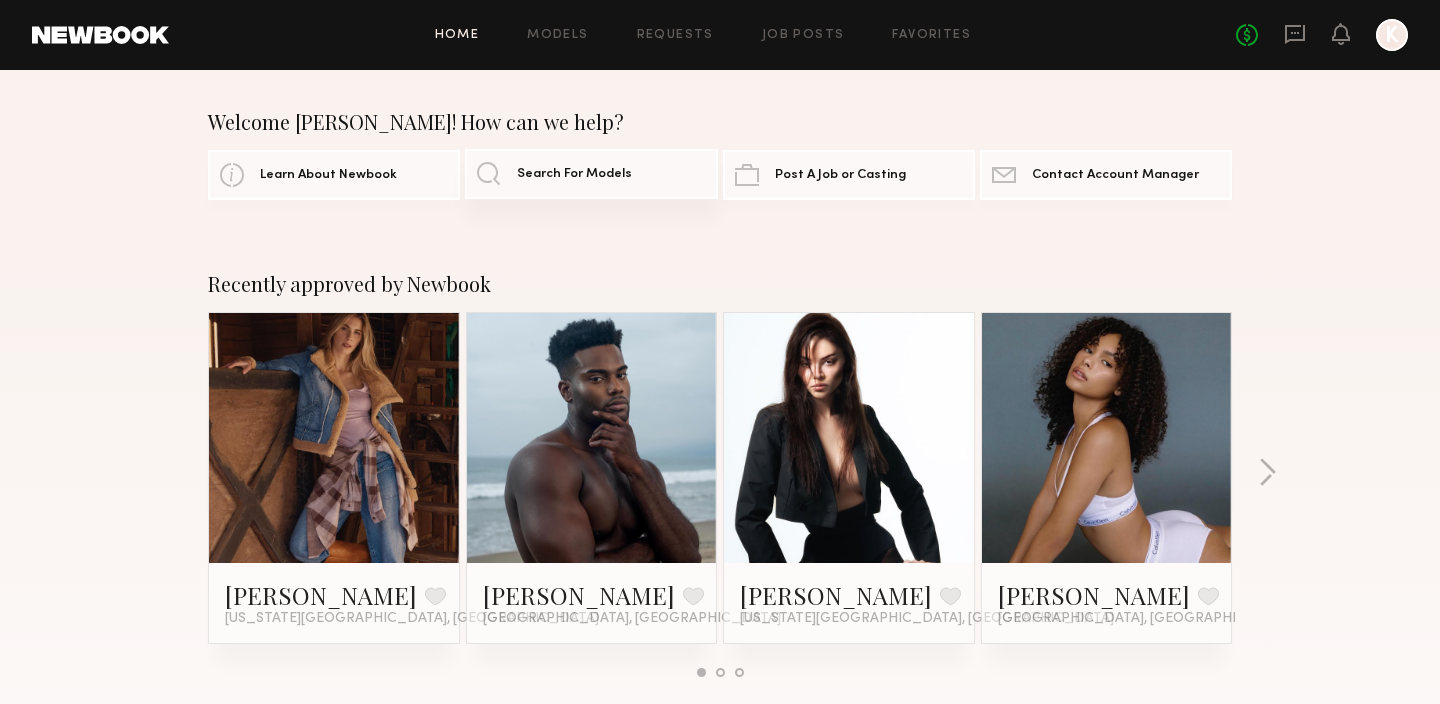 click on "Search For Models" 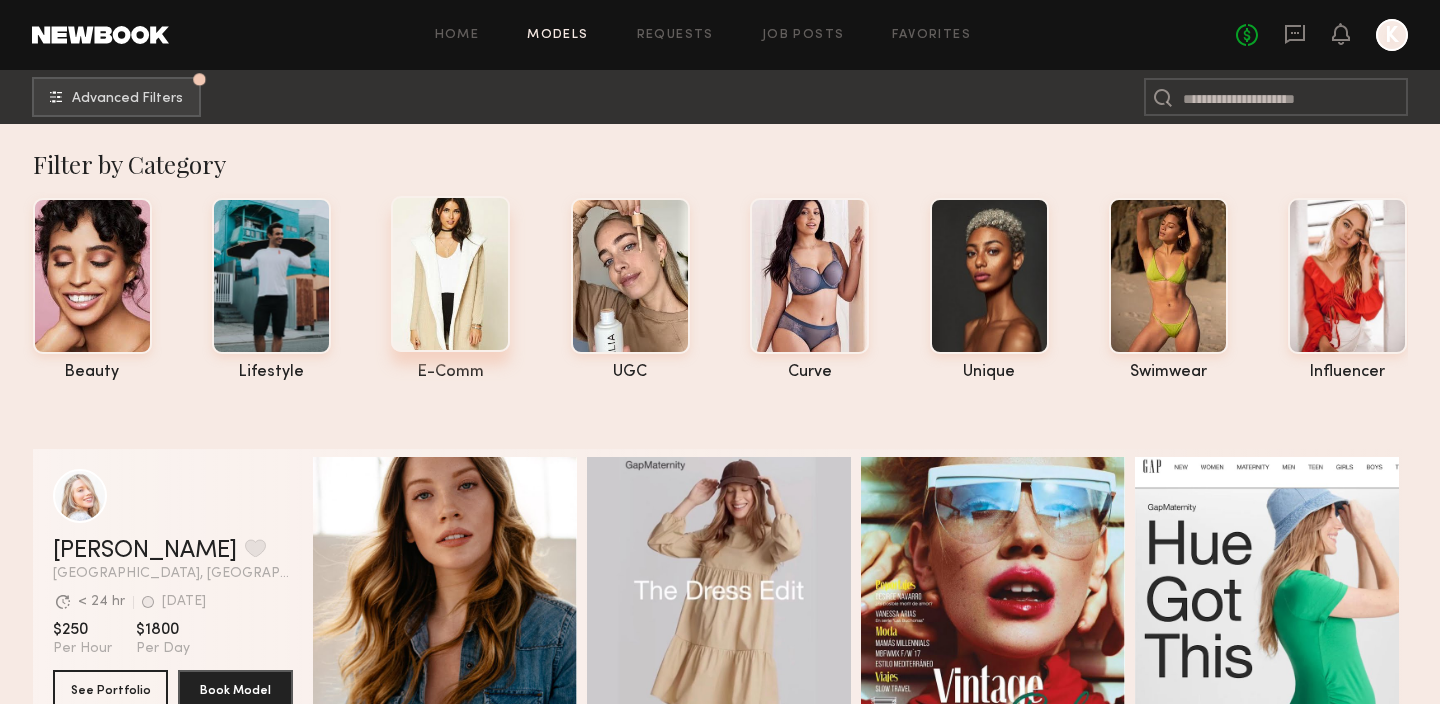 click 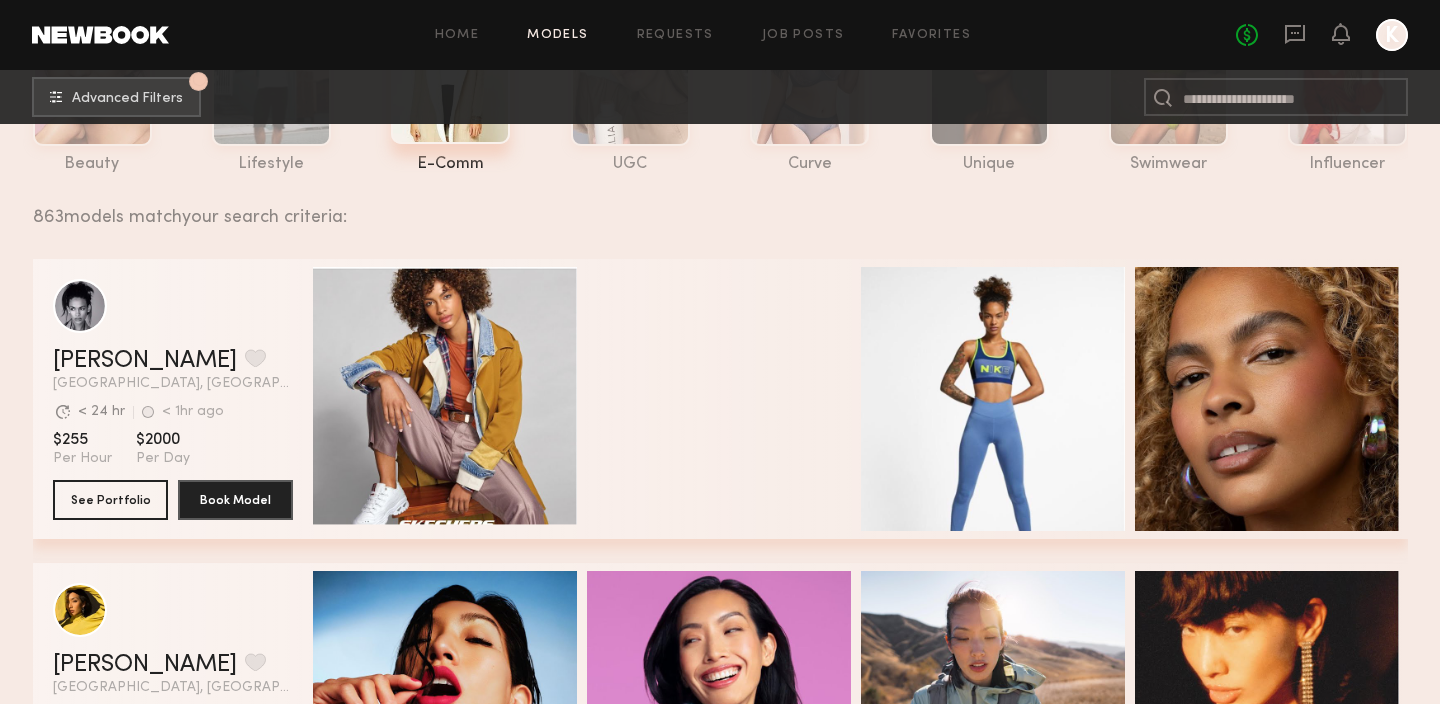 scroll, scrollTop: 0, scrollLeft: 0, axis: both 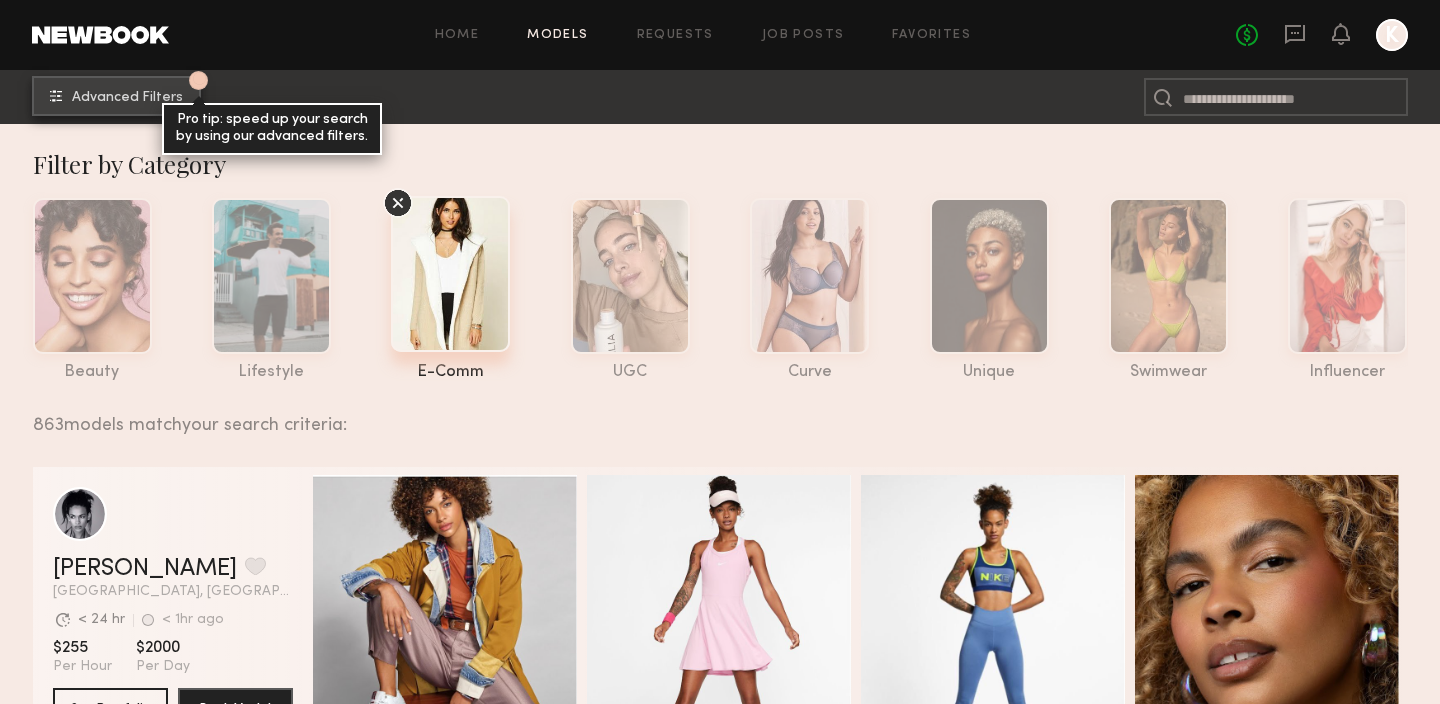 click on "Advanced Filters" 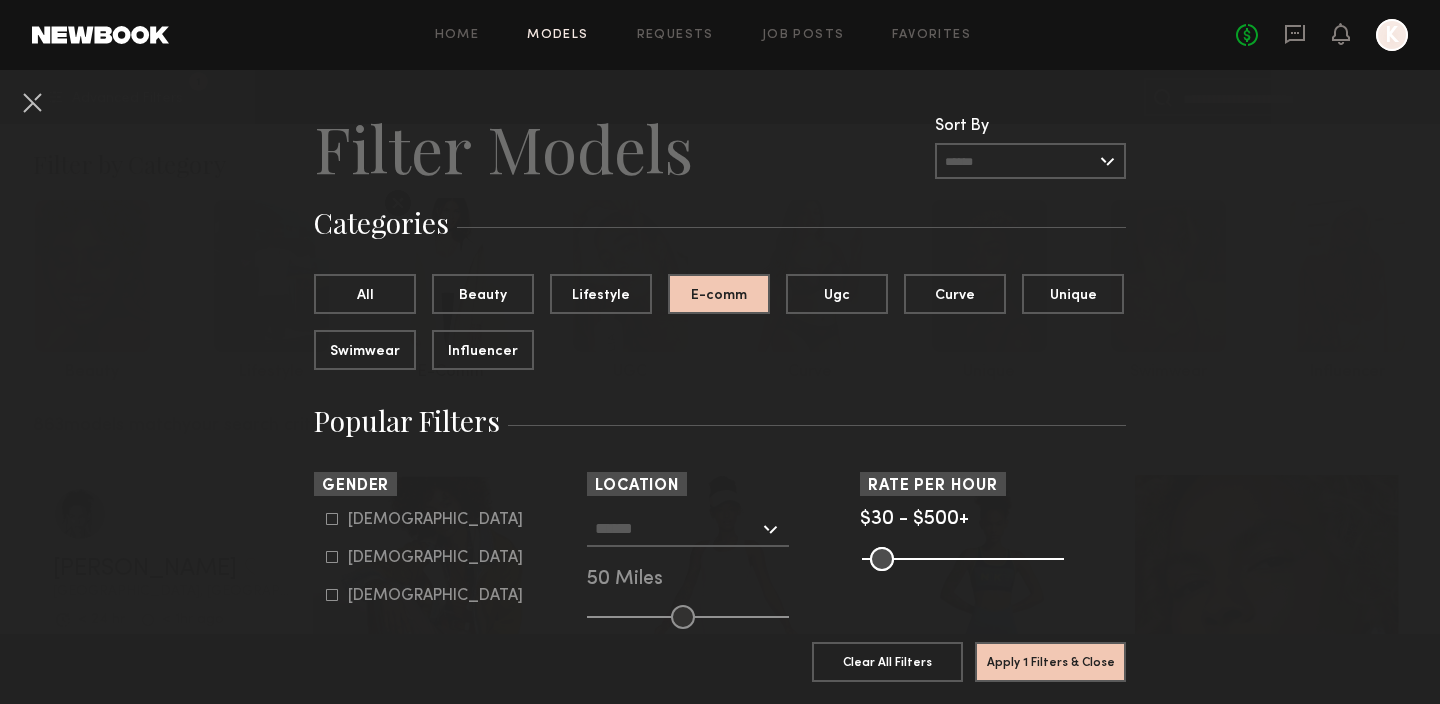 scroll, scrollTop: 28, scrollLeft: 0, axis: vertical 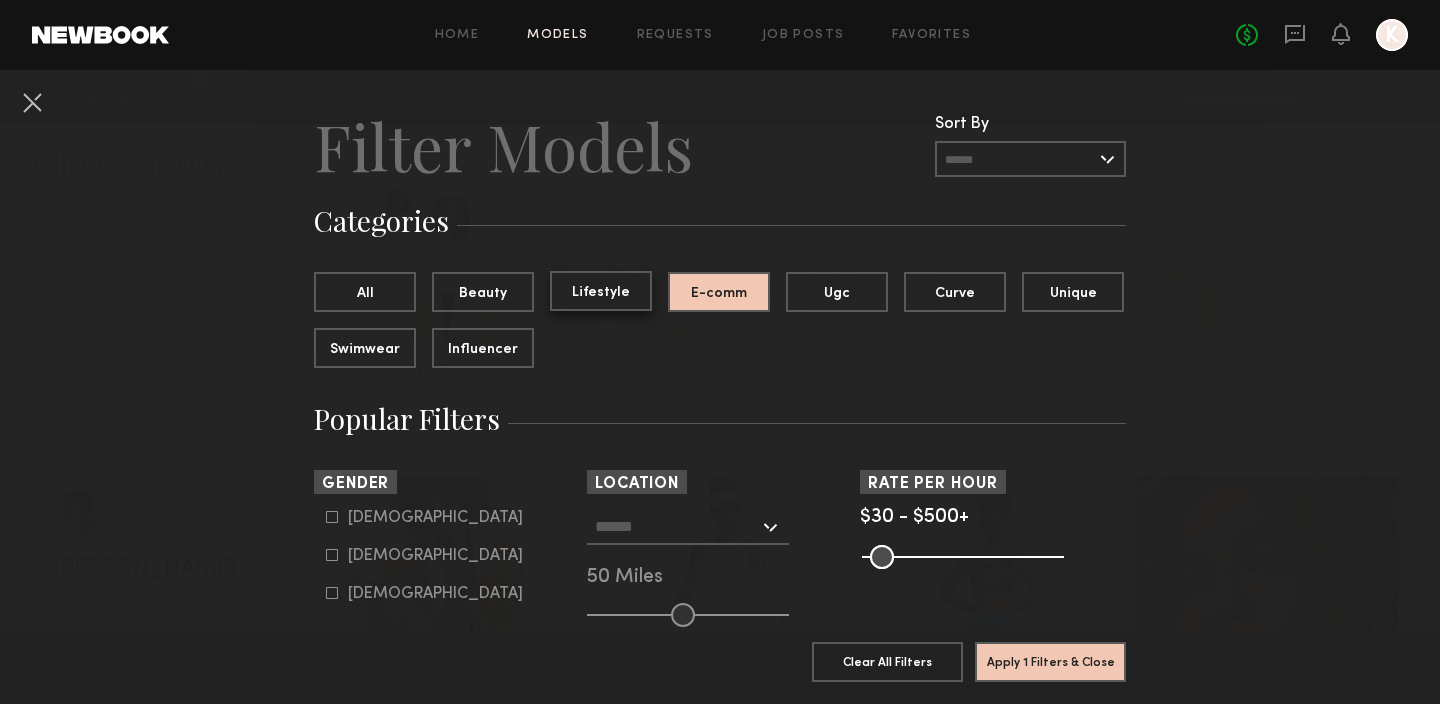 click on "Lifestyle" 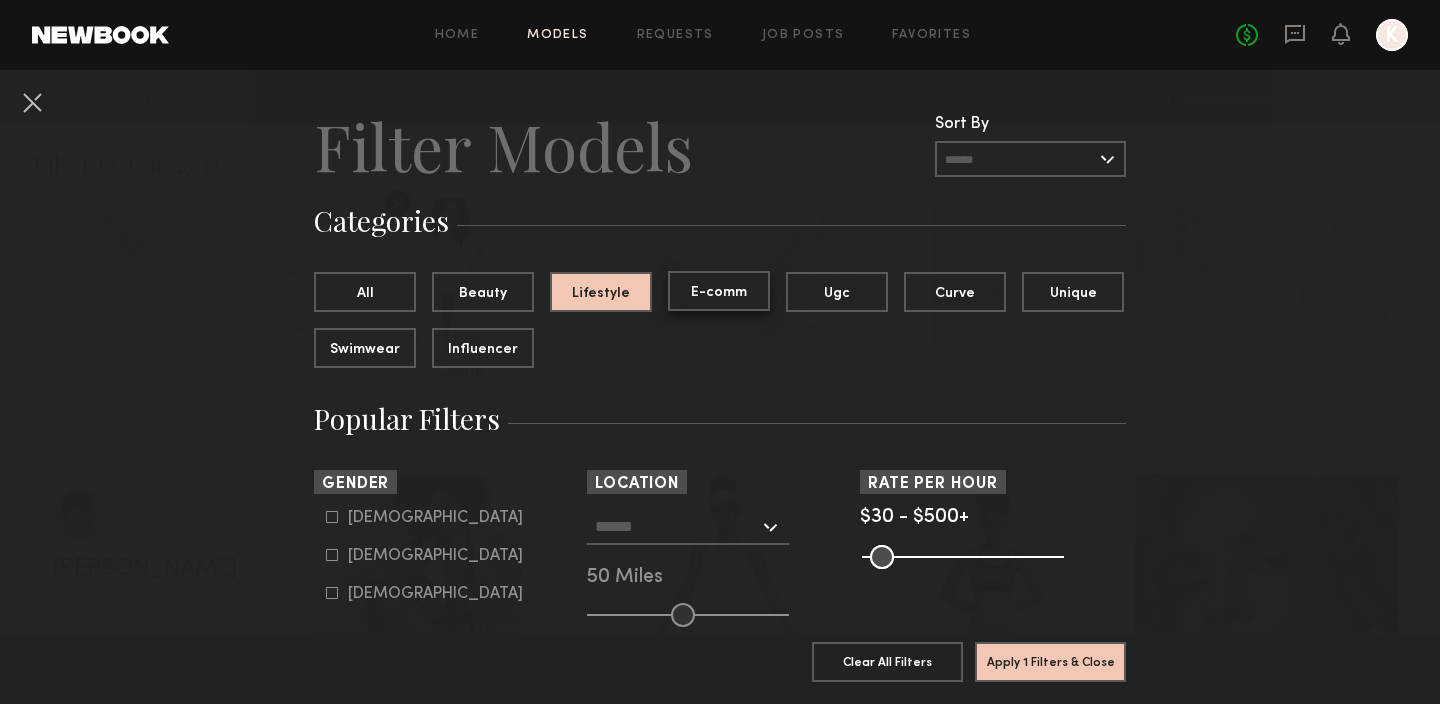 click on "E-comm" 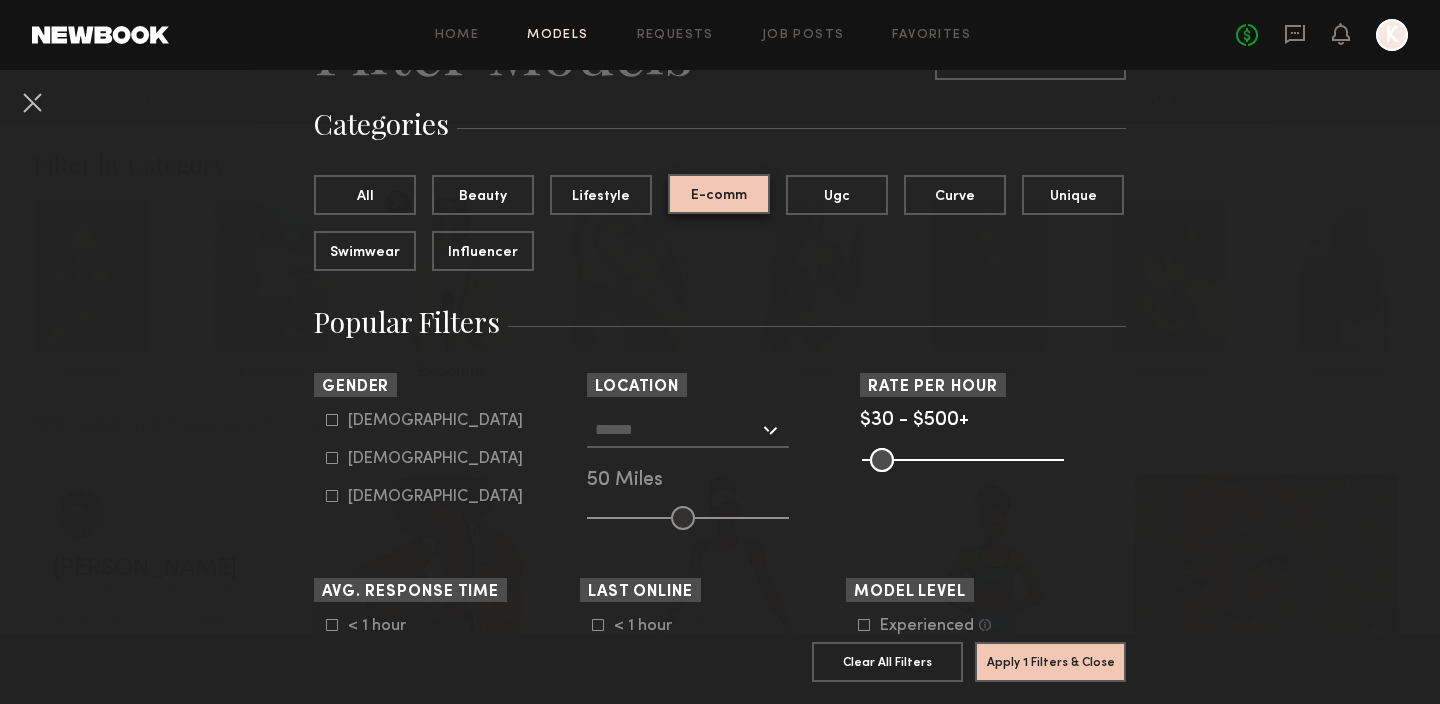 scroll, scrollTop: 145, scrollLeft: 0, axis: vertical 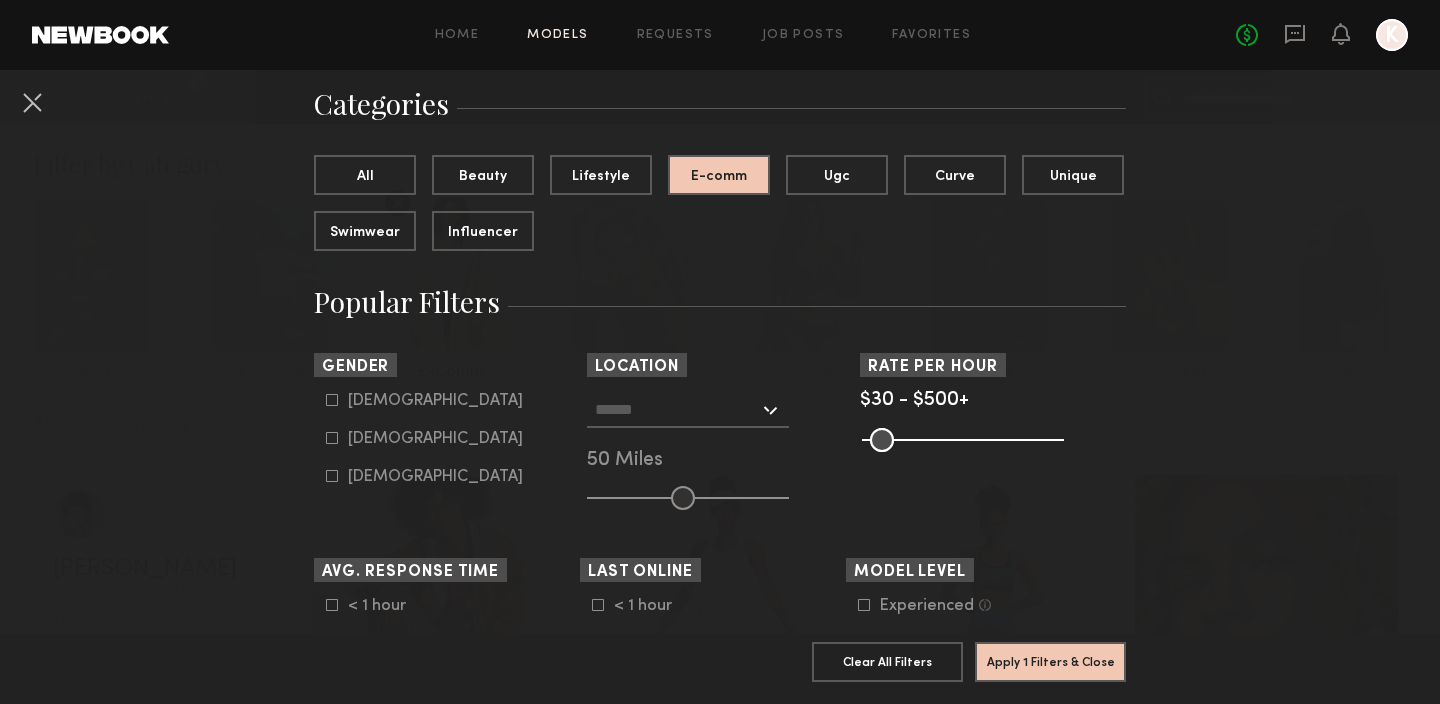 click on "[DEMOGRAPHIC_DATA]" 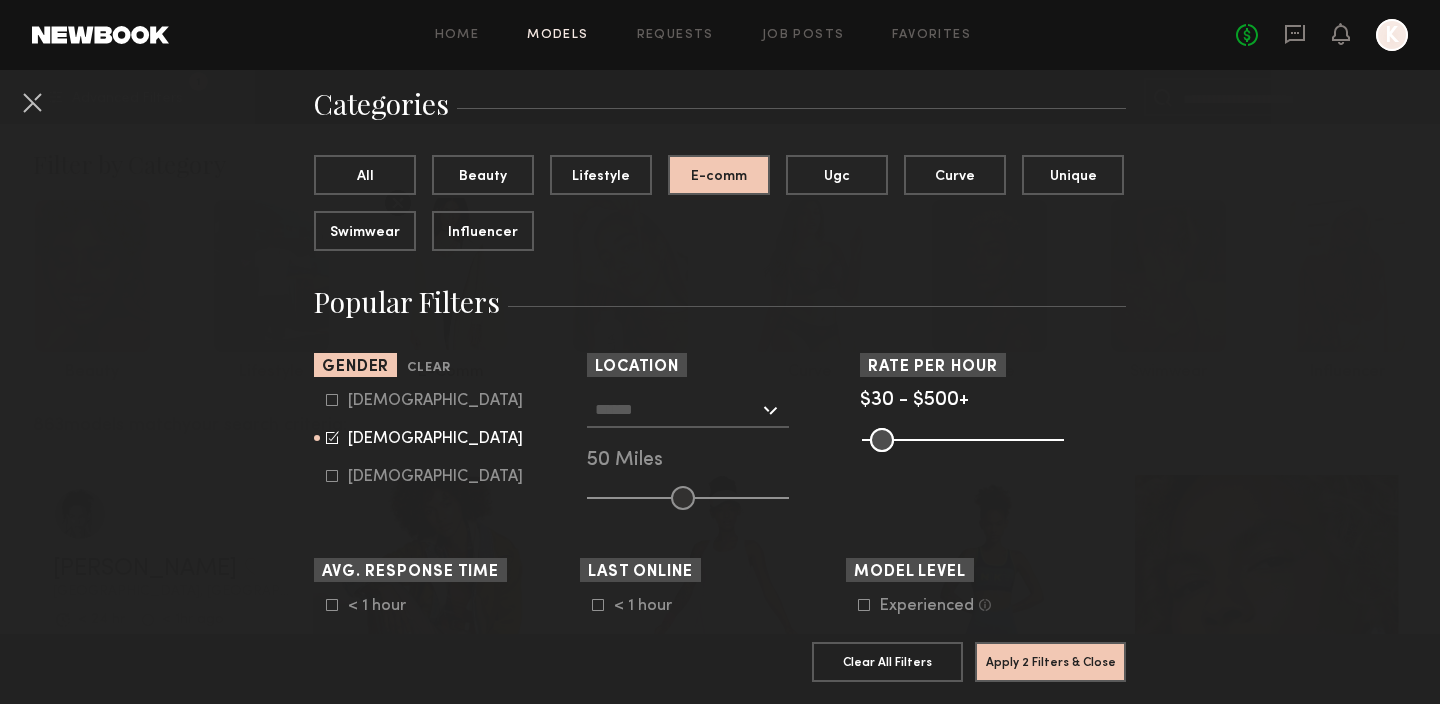 click 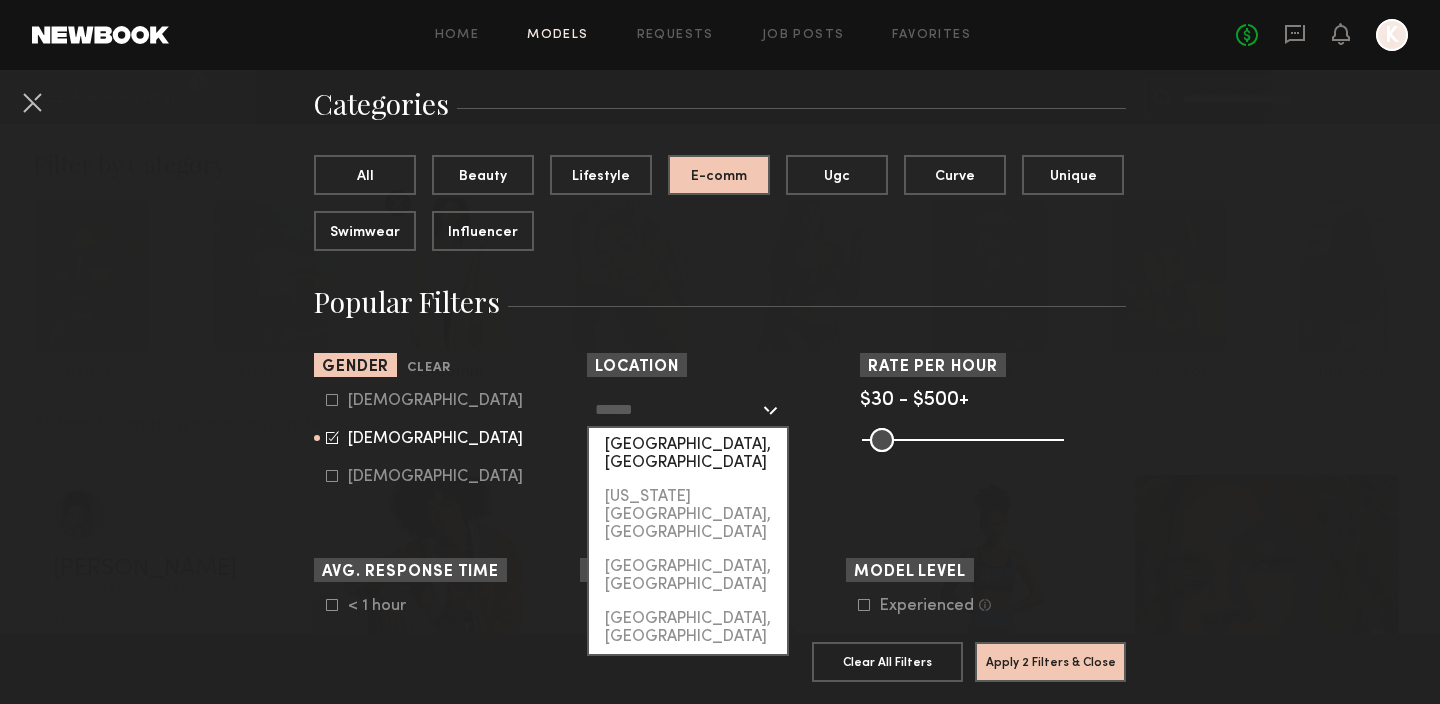 click on "[GEOGRAPHIC_DATA], [GEOGRAPHIC_DATA]" 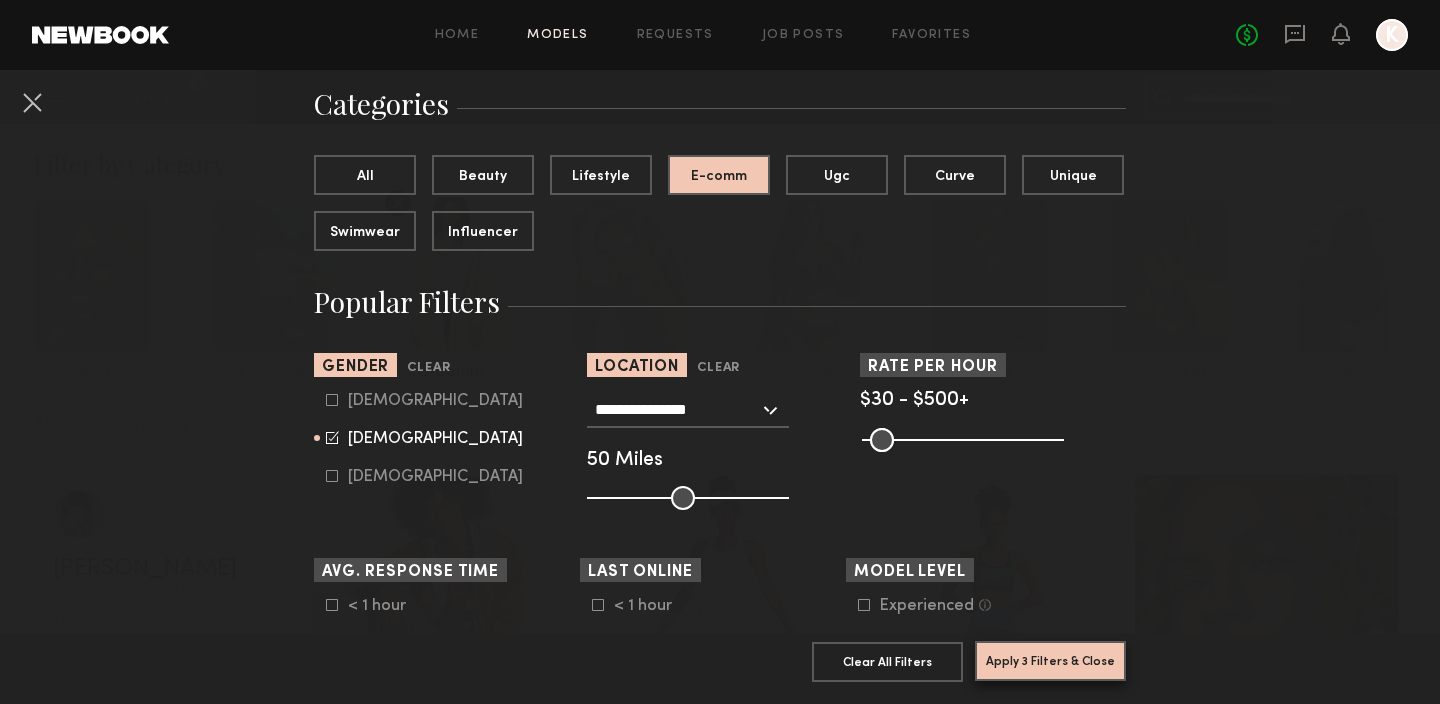 click on "Apply 3 Filters & Close" 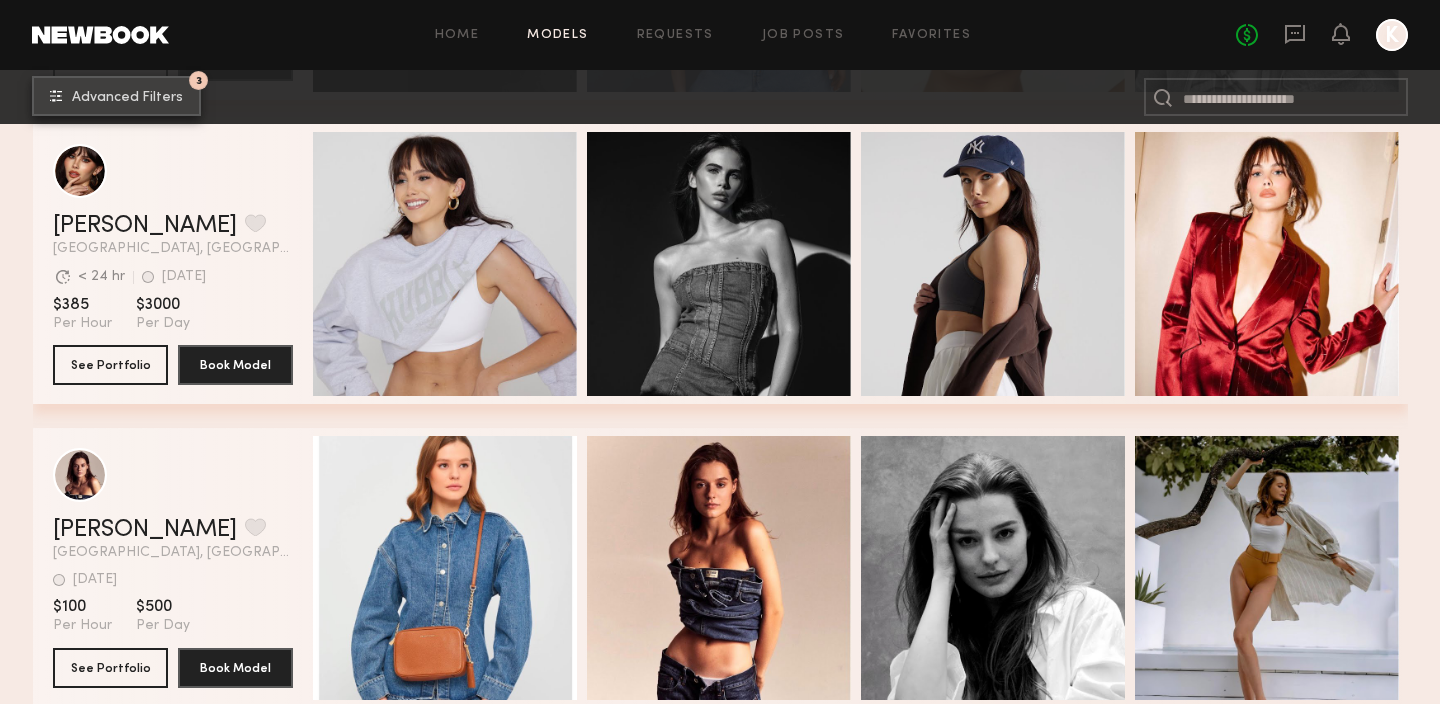 scroll, scrollTop: 3409, scrollLeft: 0, axis: vertical 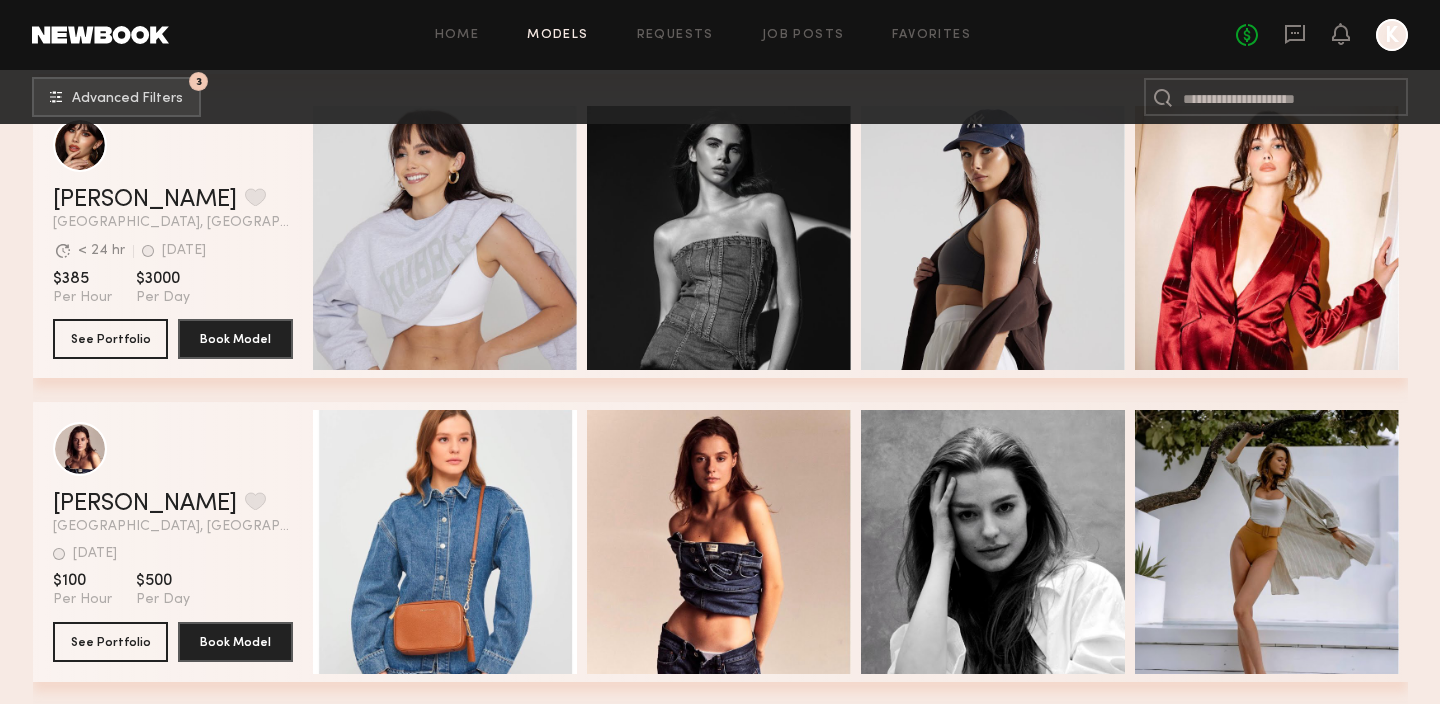 click on "$100" 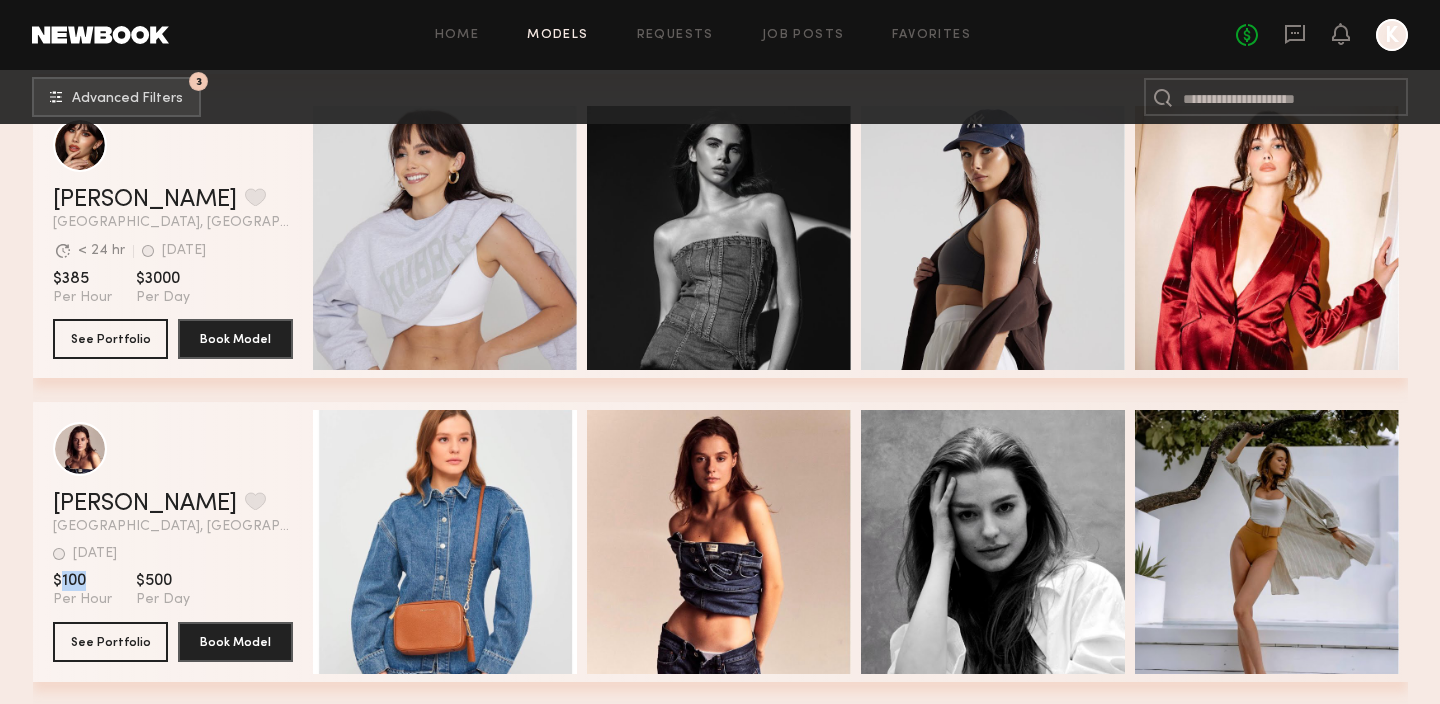 click on "$100" 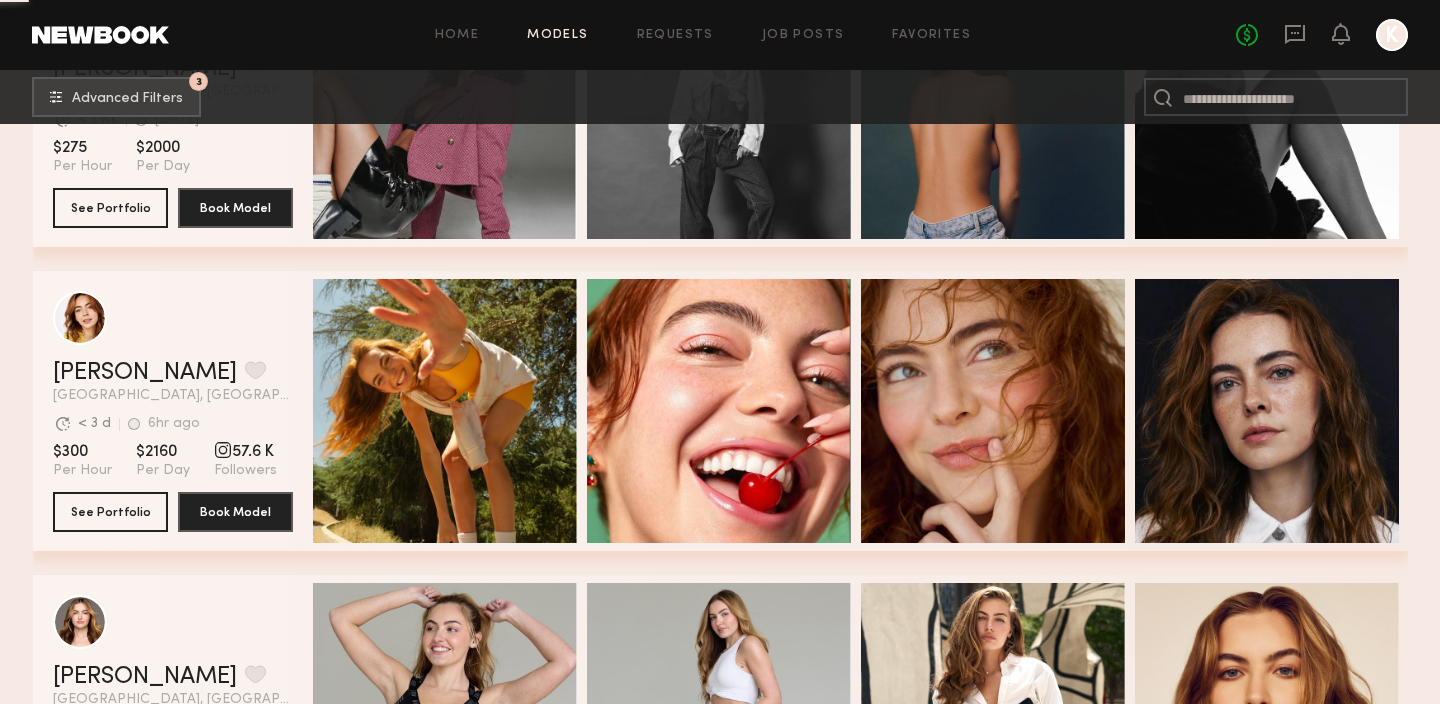 scroll, scrollTop: 6397, scrollLeft: 0, axis: vertical 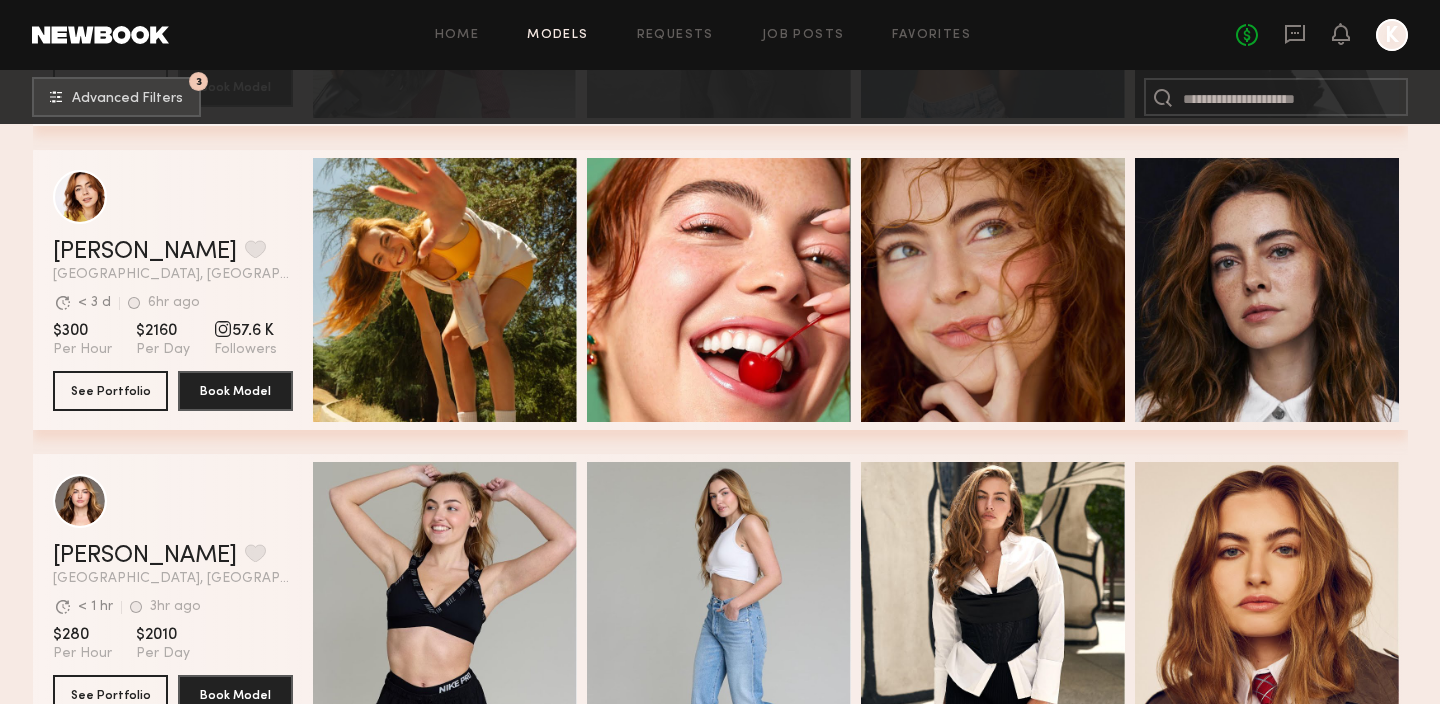 click on "$300" 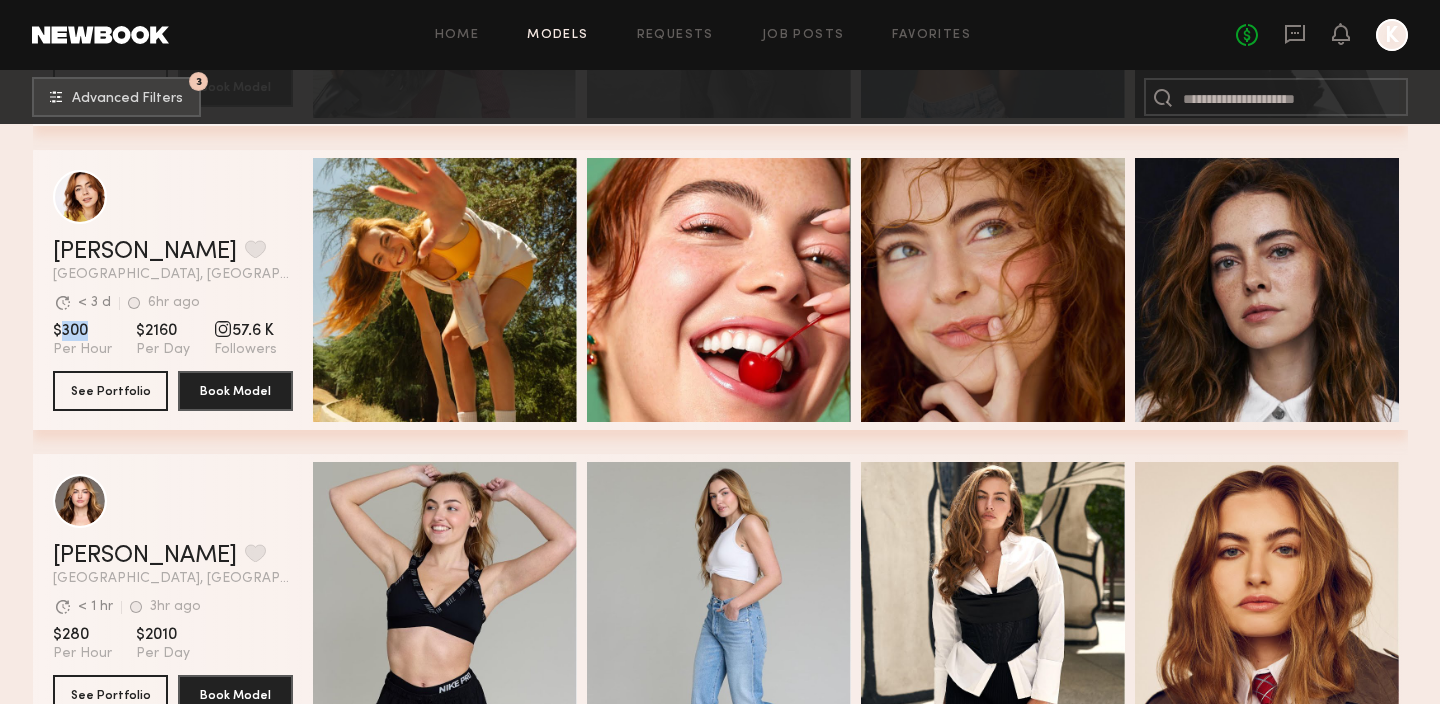 click on "$300" 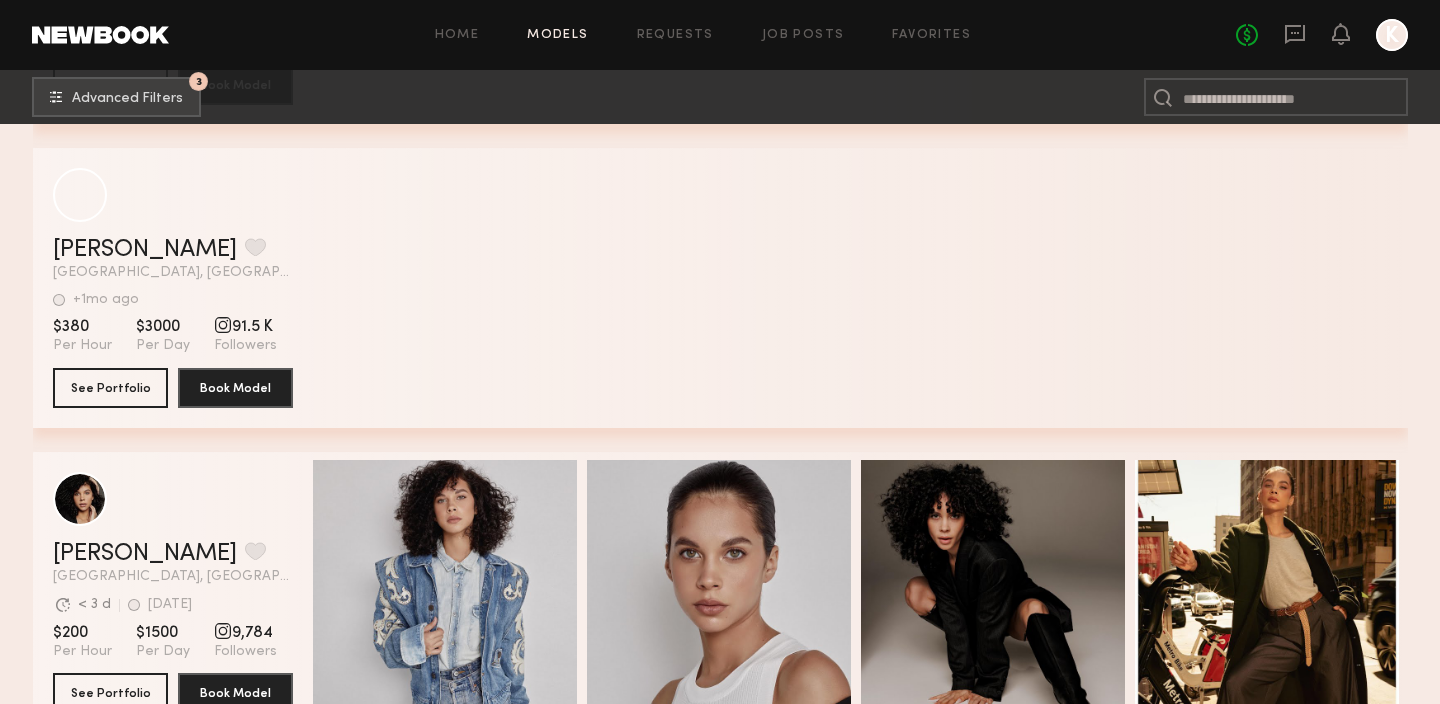 scroll, scrollTop: 11521, scrollLeft: 0, axis: vertical 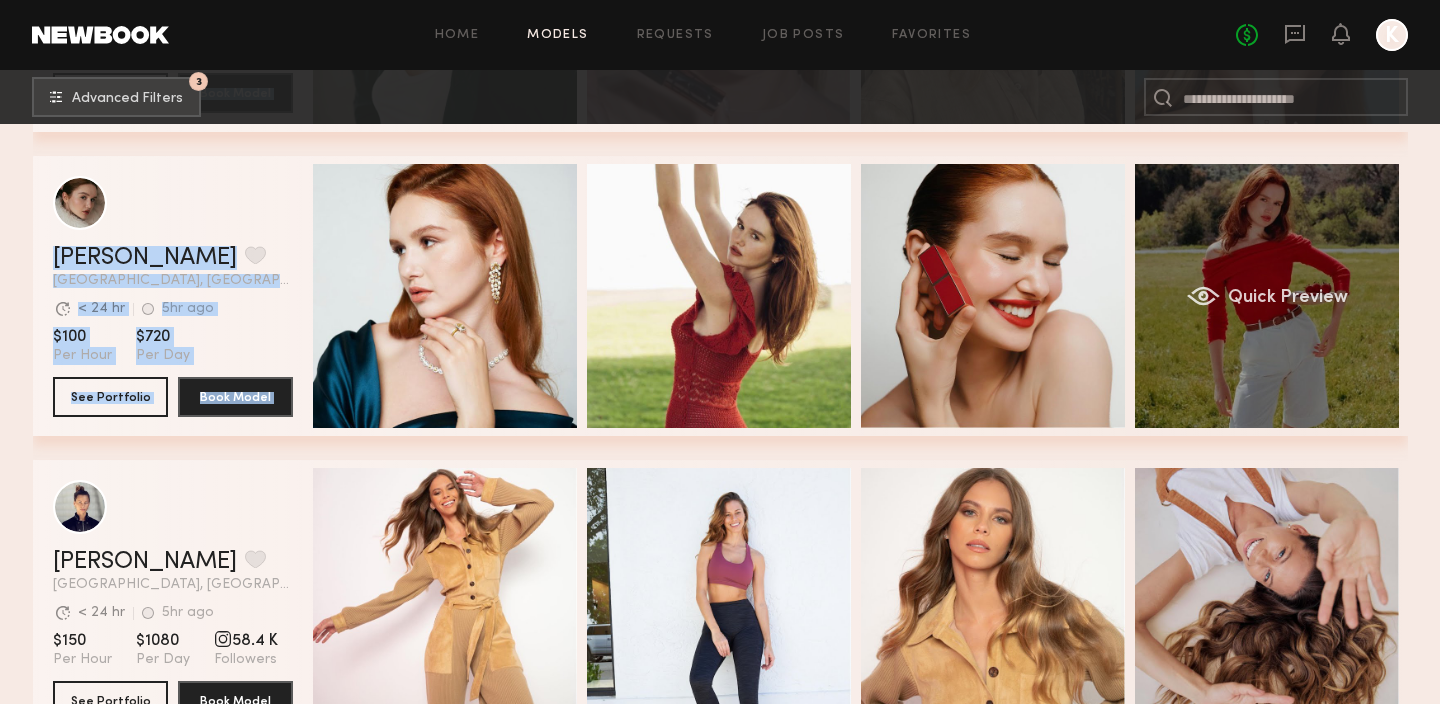 drag, startPoint x: 1417, startPoint y: 428, endPoint x: 1307, endPoint y: 396, distance: 114.56003 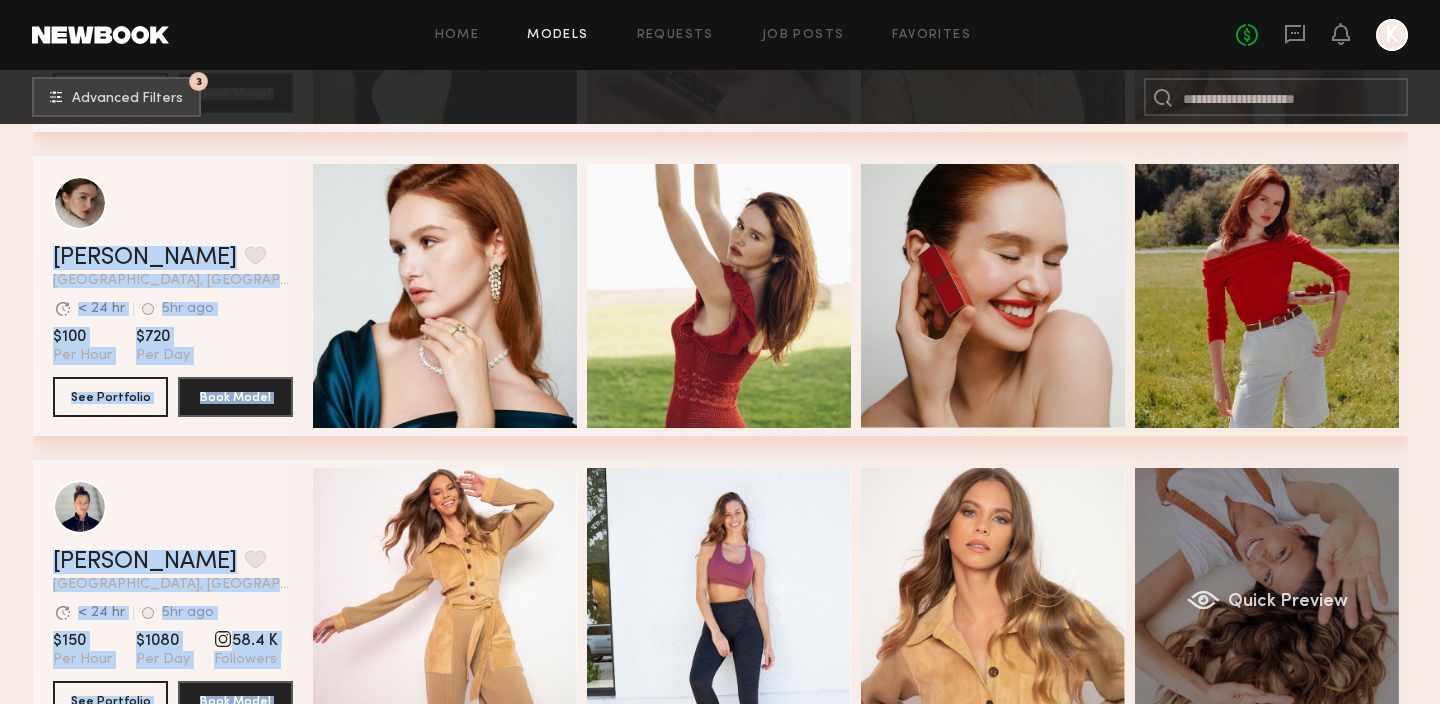drag, startPoint x: 1411, startPoint y: 403, endPoint x: 1279, endPoint y: 476, distance: 150.84097 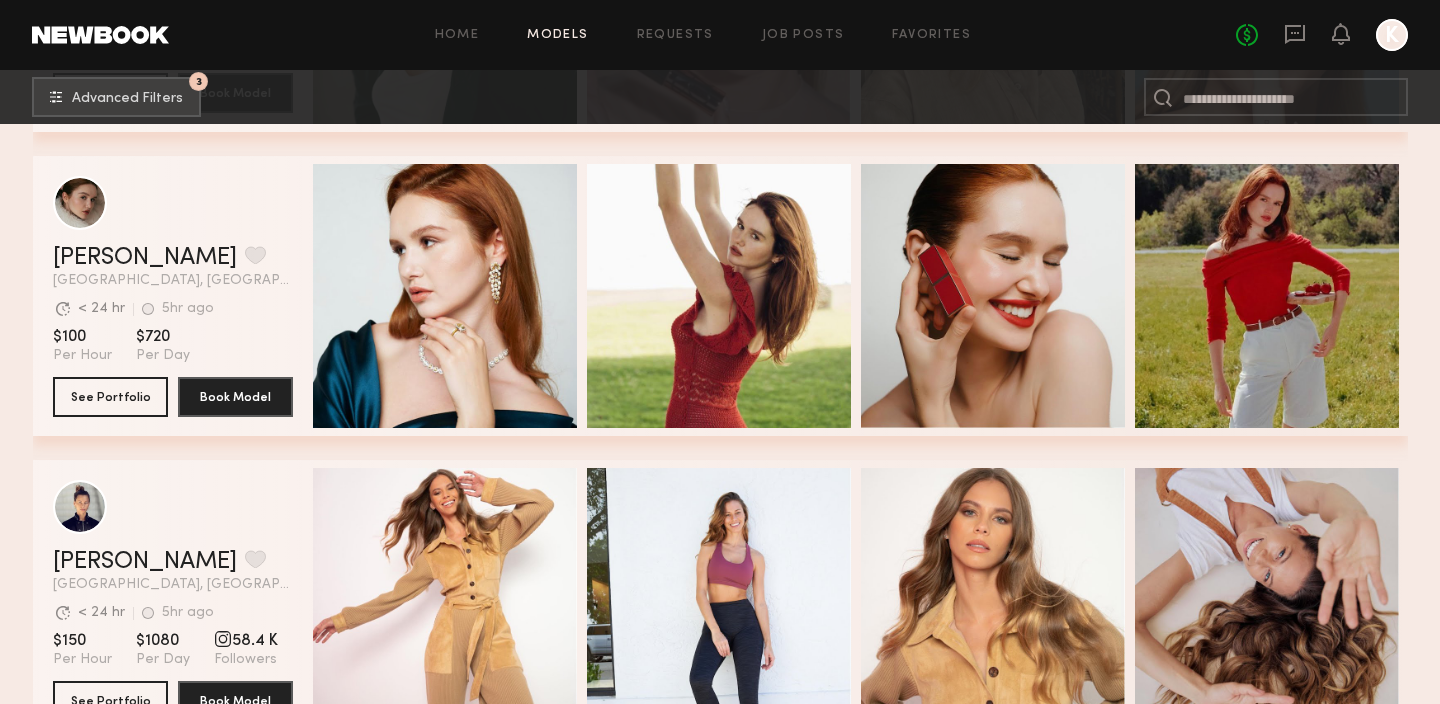 click on "Filter by Category  beauty lifestyle e-comm UGC curve unique swimwear influencer 377  models match  your search criteria: [PERSON_NAME] Favorite [GEOGRAPHIC_DATA], [GEOGRAPHIC_DATA] Avg. request  response time < 24 hr 1hr ago Last Online View Portfolio Avg. request  response time < 24 hr 1hr ago Last Online $175 Per Hour $1400 Per Day 40.6 K Followers See Portfolio Book Model Quick Preview Quick Preview Quick Preview Quick Preview Masha B. Favorite [GEOGRAPHIC_DATA], [GEOGRAPHIC_DATA] Avg. request  response time < 24 hr 1hr ago Last Online View Portfolio Avg. request  response time < 24 hr 1hr ago Last Online $145 Per Hour $1040 Per Day 3,047 Followers See Portfolio Book Model Quick Preview Quick Preview Quick Preview Quick Preview [PERSON_NAME] Favorite [GEOGRAPHIC_DATA], [GEOGRAPHIC_DATA] Avg. request  response time < 24 hr 5hr ago Last Online View Portfolio Avg. request  response time < 24 hr 5hr ago Last Online $100 Per Hour $720 Per Day See Portfolio Book Model Quick Preview Quick Preview Quick Preview Quick Preview [PERSON_NAME] Favorite [GEOGRAPHIC_DATA], [GEOGRAPHIC_DATA] Avg. request  < 24 hr" 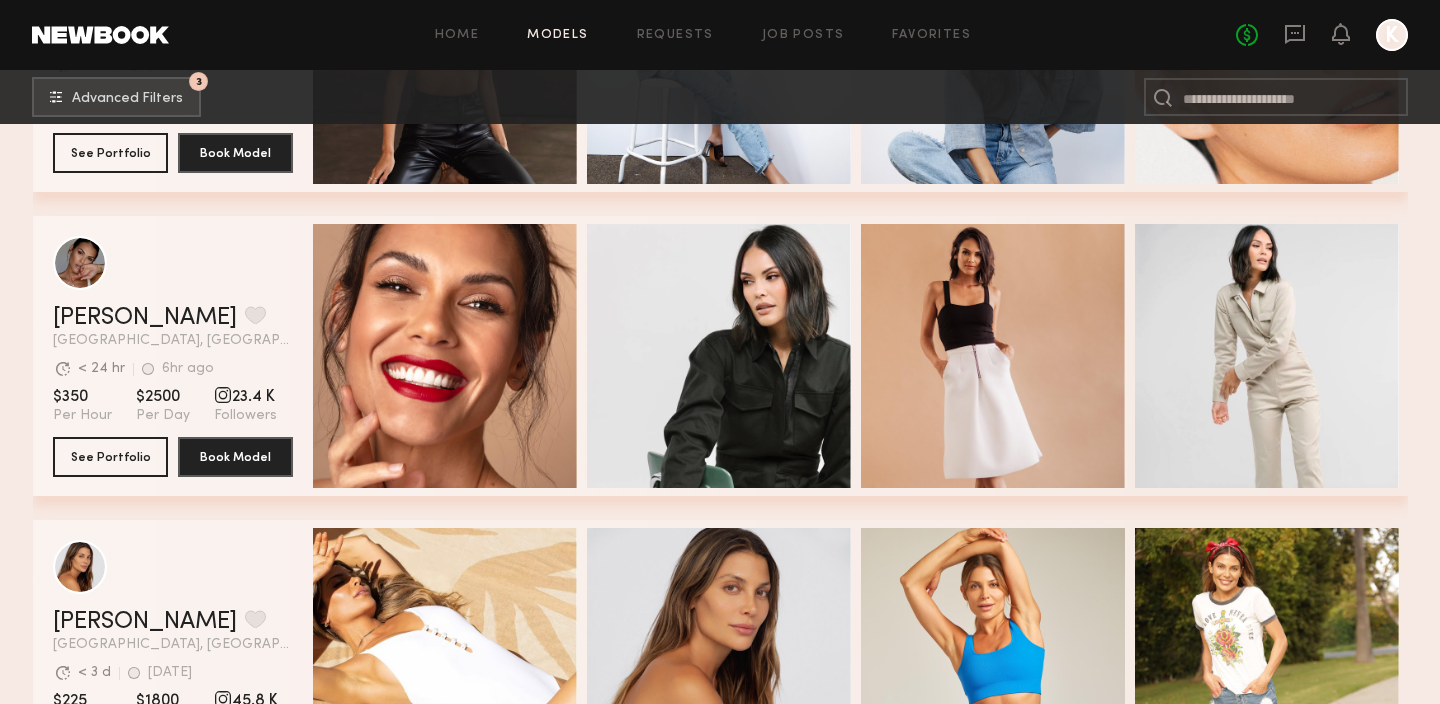 scroll, scrollTop: 18422, scrollLeft: 0, axis: vertical 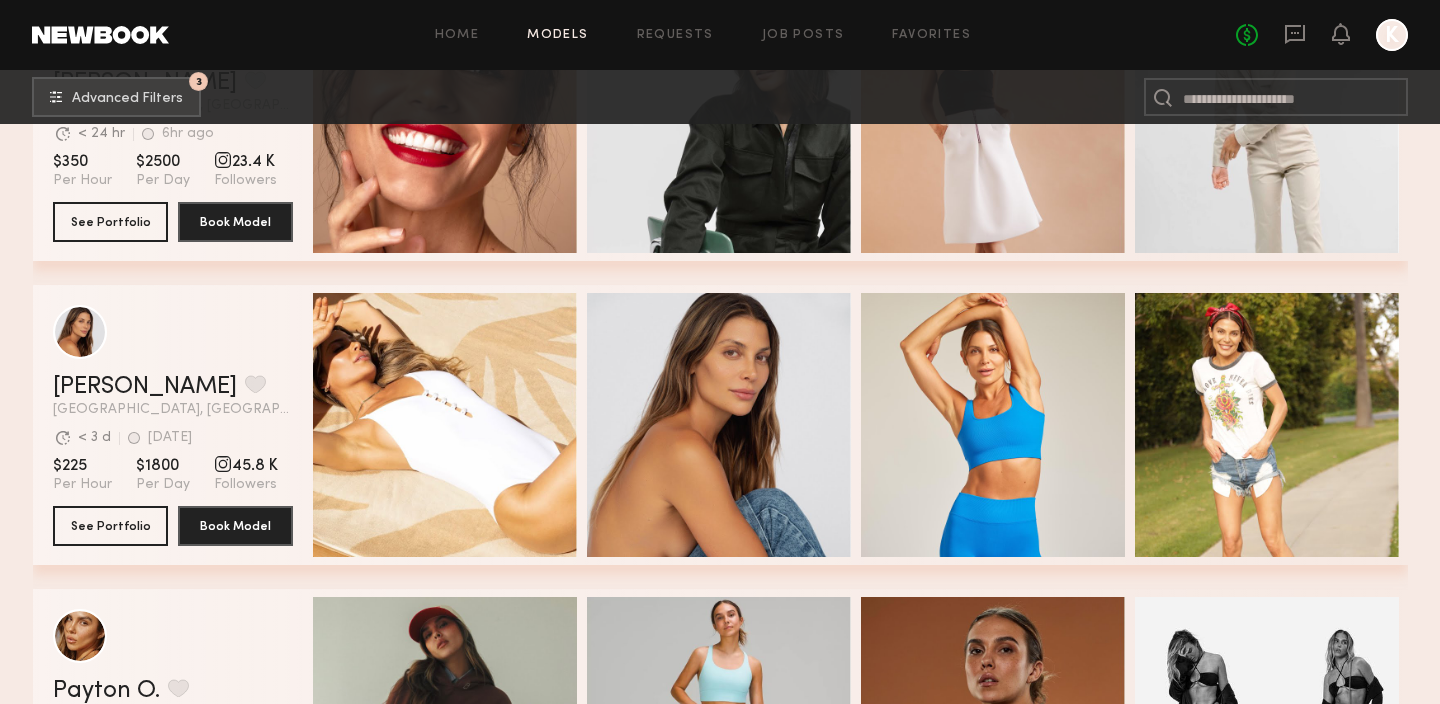 click on "Filter by Category  beauty lifestyle e-comm UGC curve unique swimwear influencer 377  models match  your search criteria: [PERSON_NAME] Favorite [GEOGRAPHIC_DATA], [GEOGRAPHIC_DATA] Avg. request  response time < 3 d [DATE] Last Online View Portfolio Avg. request  response time < 3 d [DATE] Last Online $210 Per Hour $1500 Per Day See Portfolio Book Model Quick Preview Quick Preview Quick Preview Quick Preview Jesiree D. Favorite [GEOGRAPHIC_DATA], [GEOGRAPHIC_DATA] Avg. request  response time < 24 hr 6hr ago Last Online View Portfolio Avg. request  response time < 24 hr 6hr ago Last Online $350 Per Hour $2500 Per Day 23.4 K Followers See Portfolio Book Model Quick Preview Quick Preview Quick Preview Quick Preview [PERSON_NAME] Favorite [GEOGRAPHIC_DATA], [GEOGRAPHIC_DATA] Avg. request  response time < 3 d [DATE] Last Online View Portfolio Avg. request  response time < 3 d [DATE] Last Online $225 Per Hour $1800 Per Day 45.8 K Followers See Portfolio Book Model Quick Preview Quick Preview Quick Preview Quick Preview Payton O. Favorite [GEOGRAPHIC_DATA], [GEOGRAPHIC_DATA] Avg. request  response time" 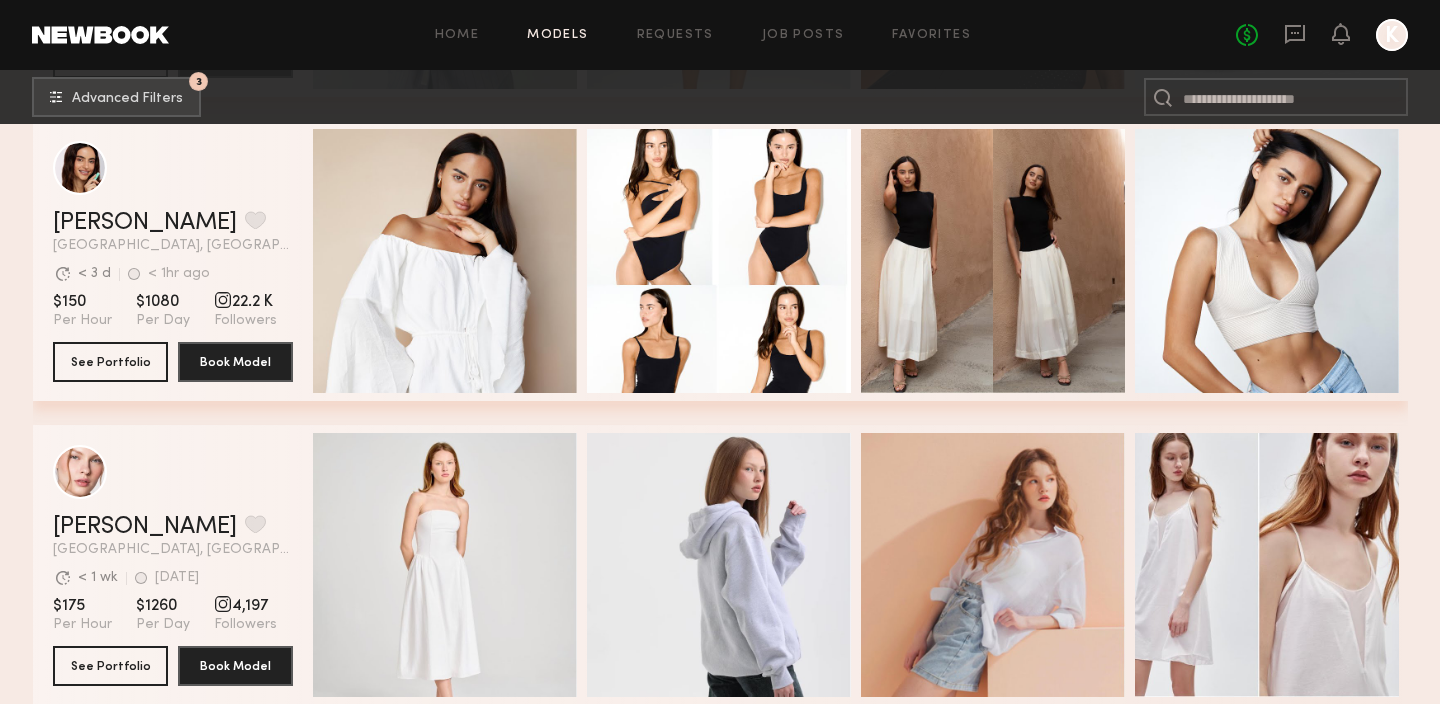 scroll, scrollTop: 19207, scrollLeft: 0, axis: vertical 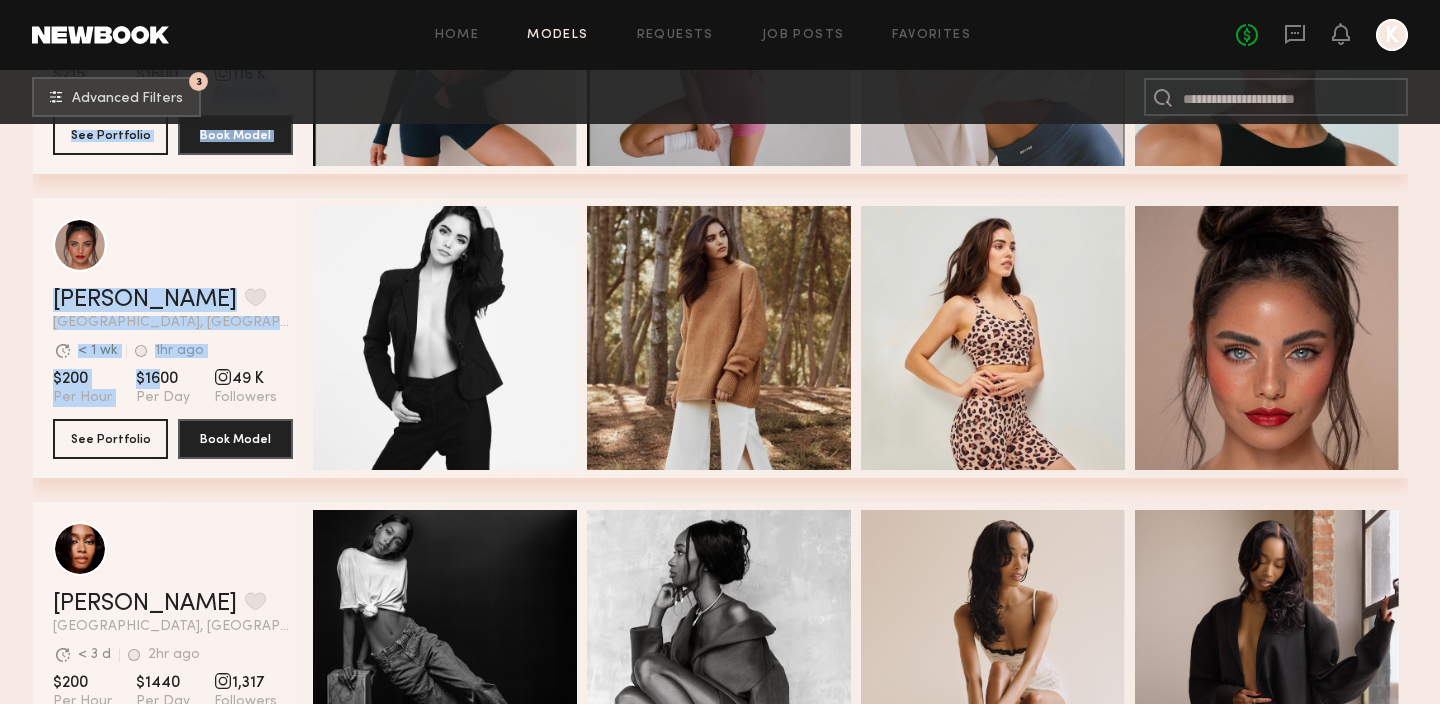 drag, startPoint x: 1426, startPoint y: 443, endPoint x: 160, endPoint y: 376, distance: 1267.7716 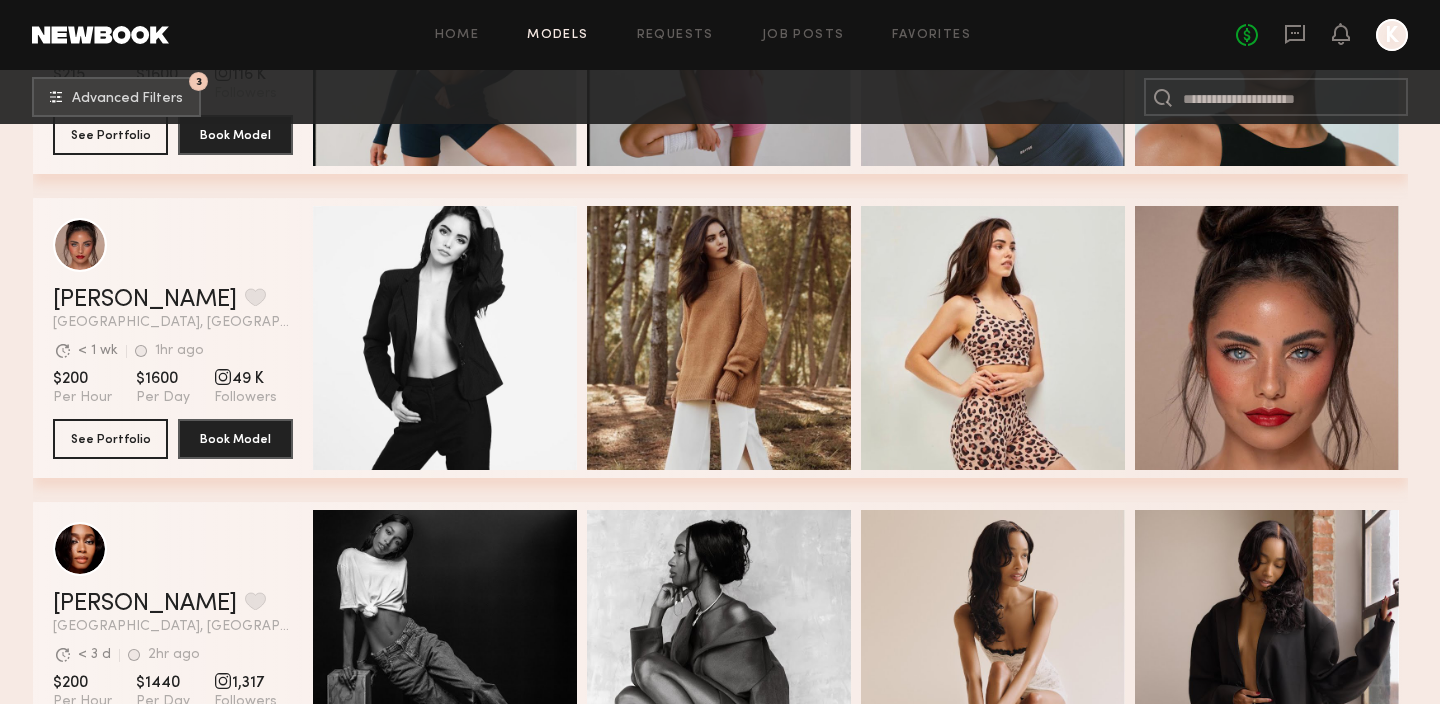 click on "Filter by Category  beauty lifestyle e-comm UGC curve unique swimwear influencer 377  models match  your search criteria: [PERSON_NAME] Favorite [GEOGRAPHIC_DATA], [GEOGRAPHIC_DATA] Avg. request  response time < 24 hr 1hr ago Last Online View Portfolio Avg. request  response time < 24 hr 1hr ago Last Online $150 Per Hour $1200 Per Day See Portfolio Book Model Quick Preview Quick Preview Quick Preview Quick Preview [GEOGRAPHIC_DATA] R. Favorite [GEOGRAPHIC_DATA], [GEOGRAPHIC_DATA] Avg. request  response time < 1 wk +1mo ago Last Online View Portfolio Avg. request  response time < 1 wk +1mo ago Last Online $215 Per Hour $1600 Per Day 116 K Followers See Portfolio Book Model Quick Preview Quick Preview Quick Preview Quick Preview [PERSON_NAME] Favorite [GEOGRAPHIC_DATA], [GEOGRAPHIC_DATA] Avg. request  response time < [DATE] Last Online View Portfolio Avg. request  response time < [DATE] Last Online $200 Per Hour $1600 Per Day 49 K Followers See Portfolio Book Model Quick Preview Quick Preview Quick Preview Quick Preview [PERSON_NAME] Favorite [GEOGRAPHIC_DATA], [GEOGRAPHIC_DATA] Avg. request  $200" 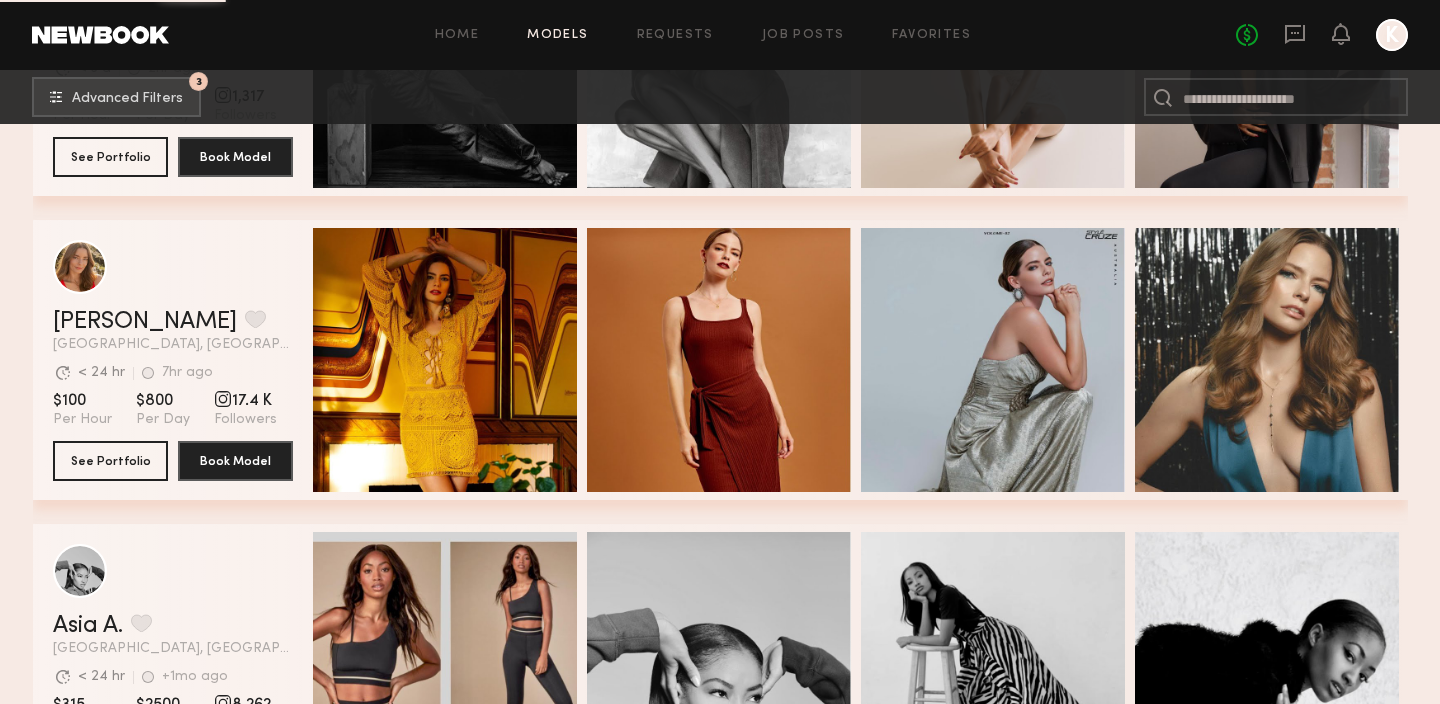 scroll, scrollTop: 20945, scrollLeft: 0, axis: vertical 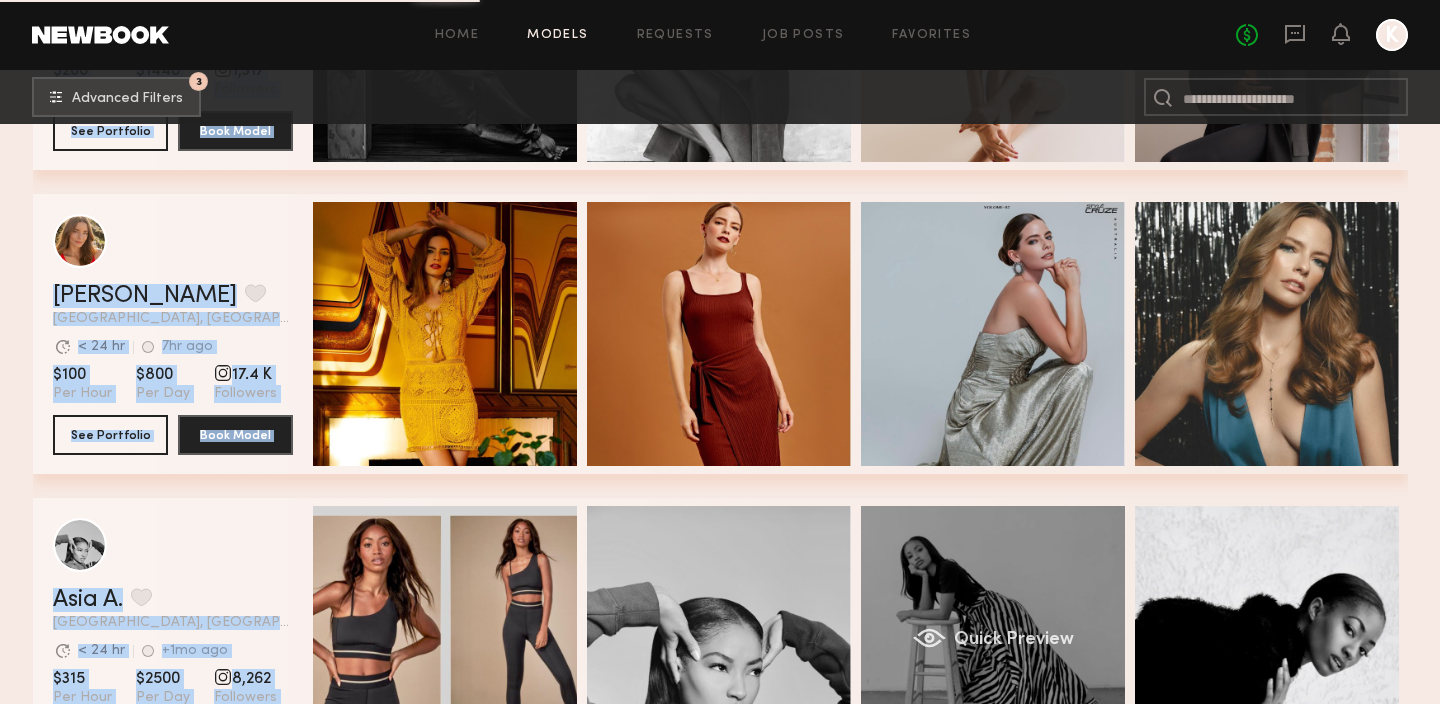 drag, startPoint x: 13, startPoint y: 218, endPoint x: 917, endPoint y: 535, distance: 957.9692 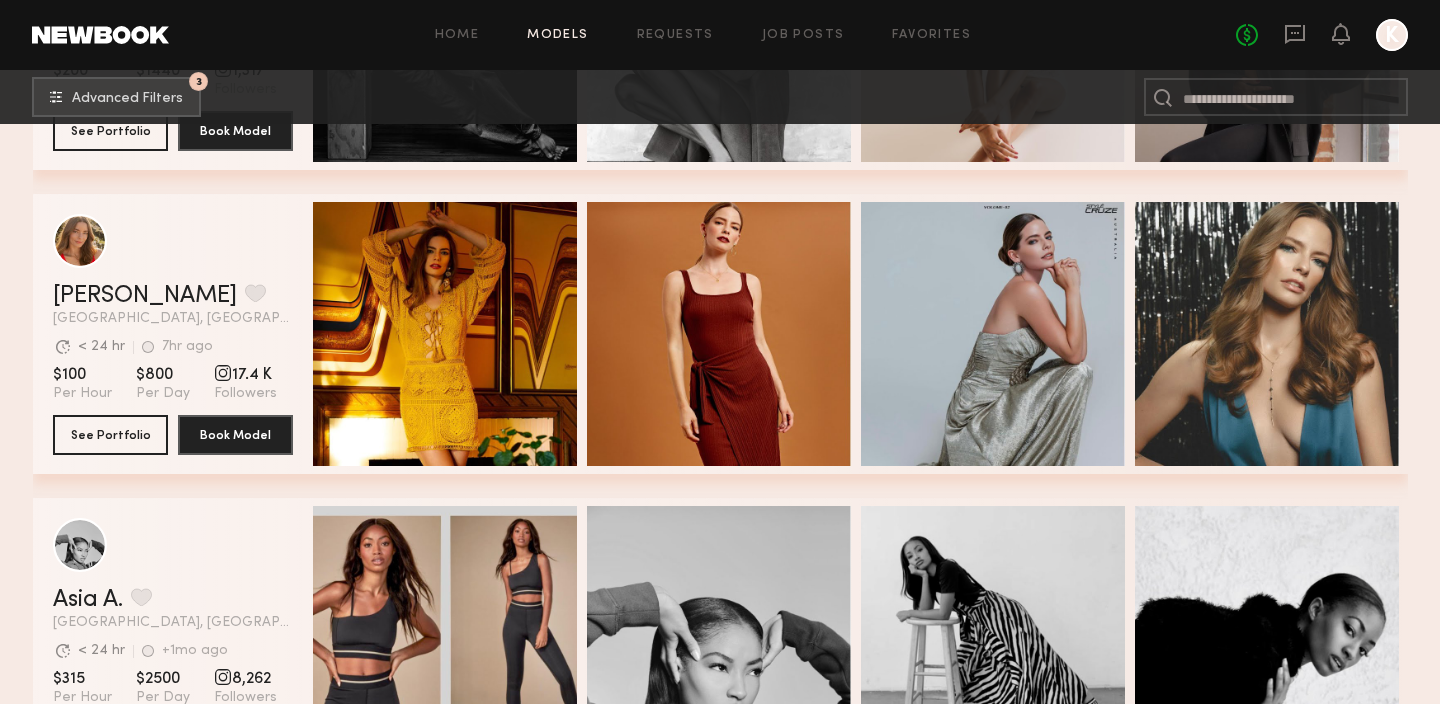 click on "Filter by Category  beauty lifestyle e-comm UGC curve unique swimwear influencer 377  models match  your search criteria: [PERSON_NAME] Favorite [GEOGRAPHIC_DATA], [GEOGRAPHIC_DATA] Avg. request  response time < [DATE] Last Online View Portfolio Avg. request  response time < [DATE] Last Online $200 Per Hour $1600 Per Day 49 K Followers See Portfolio Book Model Quick Preview Quick Preview Quick Preview Quick Preview [PERSON_NAME] Favorite [GEOGRAPHIC_DATA], [GEOGRAPHIC_DATA] Avg. request  response time < [DATE] Last Online View Portfolio Avg. request  response time < [DATE] Last Online $200 Per Hour $1440 Per Day 1,317 Followers See Portfolio Book Model Quick Preview Quick Preview Quick Preview Quick Preview [PERSON_NAME] Favorite [GEOGRAPHIC_DATA], [GEOGRAPHIC_DATA] Avg. request  response time < 24 hr 7hr ago Last Online View Portfolio Avg. request  response time < 24 hr 7hr ago Last Online $100 Per Hour $800 Per Day 17.4 K Followers See Portfolio Book Model Quick Preview Quick Preview Quick Preview Quick Preview [GEOGRAPHIC_DATA] A. Favorite [GEOGRAPHIC_DATA], [GEOGRAPHIC_DATA] Avg. request" 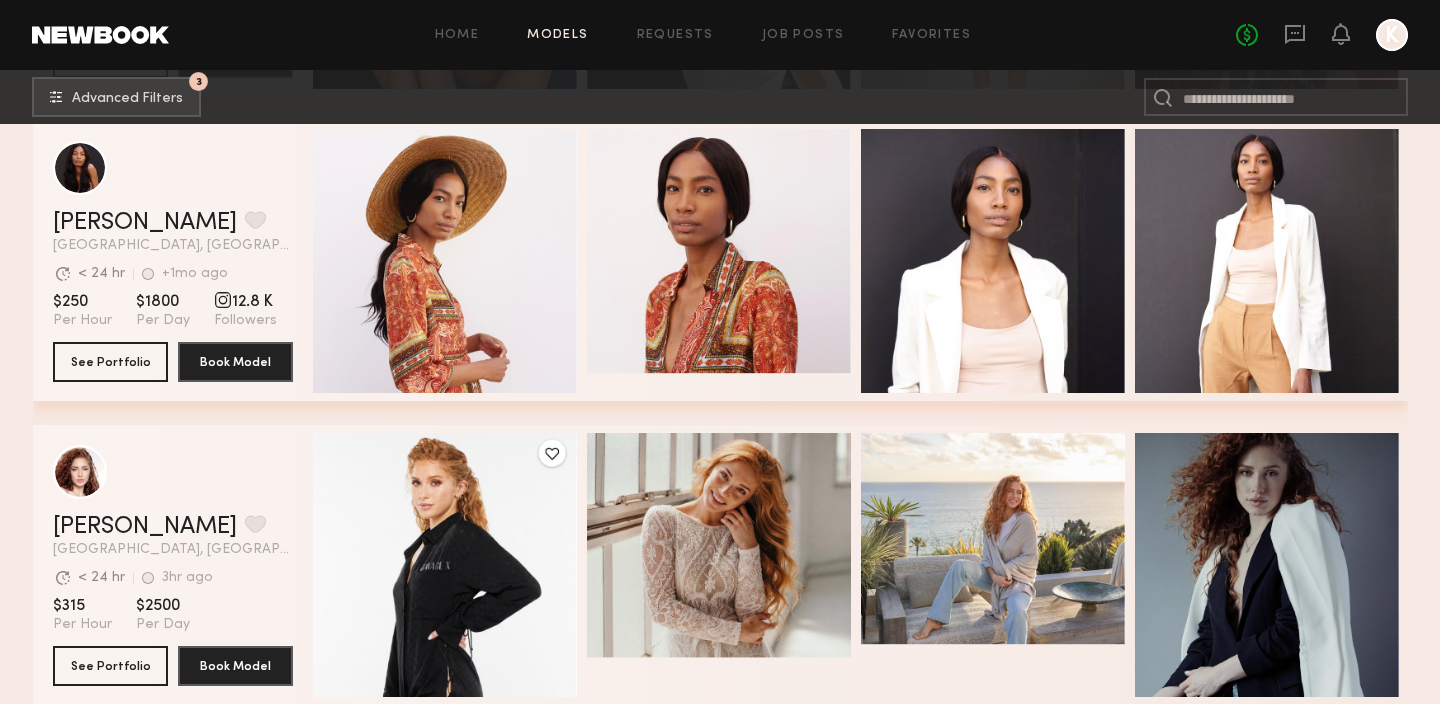 scroll, scrollTop: 26803, scrollLeft: 0, axis: vertical 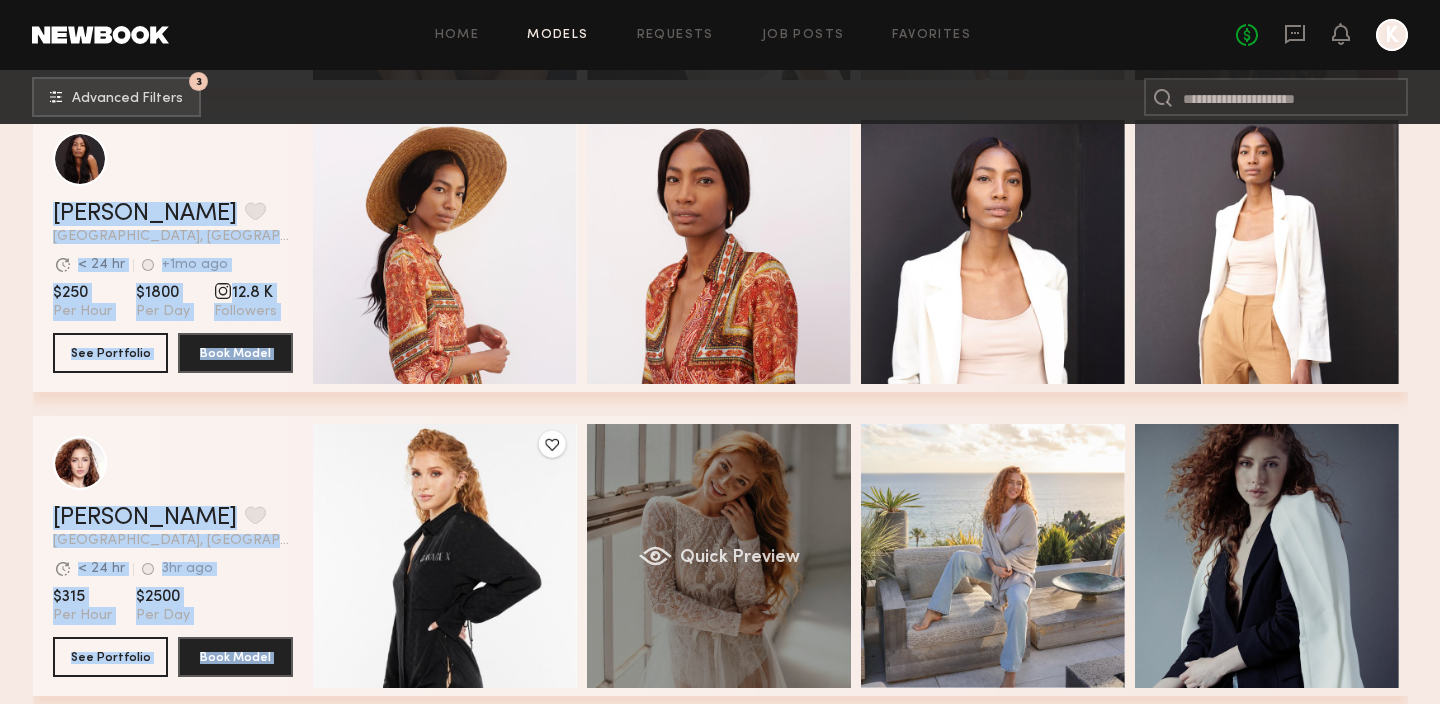 drag, startPoint x: 7, startPoint y: 404, endPoint x: 687, endPoint y: 619, distance: 713.1795 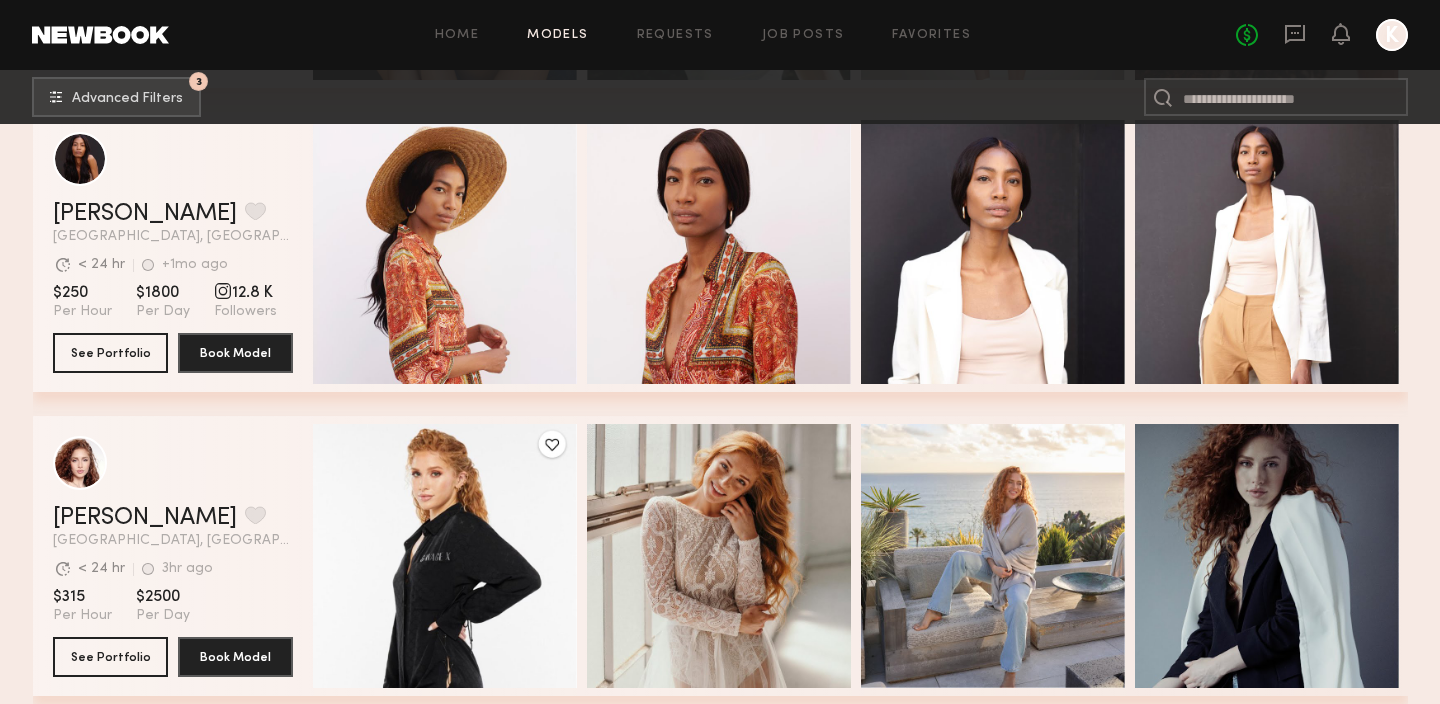 click on "Filter by Category  beauty lifestyle e-comm UGC curve unique swimwear influencer 377  models match  your search criteria: [PERSON_NAME] Favorite [GEOGRAPHIC_DATA], [GEOGRAPHIC_DATA] 2hr ago Last Online View Portfolio 2hr ago Last Online $100 Per Hour $720 Per Day 14.8 K Followers See Portfolio Book Model Quick Preview Quick Preview Quick Preview Quick Preview [PERSON_NAME] Favorite [GEOGRAPHIC_DATA], [GEOGRAPHIC_DATA] Avg. request  response time < 24 hr 2hr ago Last Online View Portfolio Avg. request  response time < 24 hr 2hr ago Last Online $100 Per Hour $720 Per Day See Portfolio Book Model Quick Preview Quick Preview Quick Preview Quick Preview Audrianna S. Favorite [GEOGRAPHIC_DATA], [GEOGRAPHIC_DATA] Avg. request  response time < 24 hr +1mo ago Last Online View Portfolio Avg. request  response time < 24 hr +1mo ago Last Online $250 Per Hour $1800 Per Day 12.8 K Followers See Portfolio Book Model Quick Preview Quick Preview Quick Preview Quick Preview [PERSON_NAME] Favorite [GEOGRAPHIC_DATA], [GEOGRAPHIC_DATA] Avg. request  response time < 24 hr 3hr ago Last Online View Portfolio Avg. request" 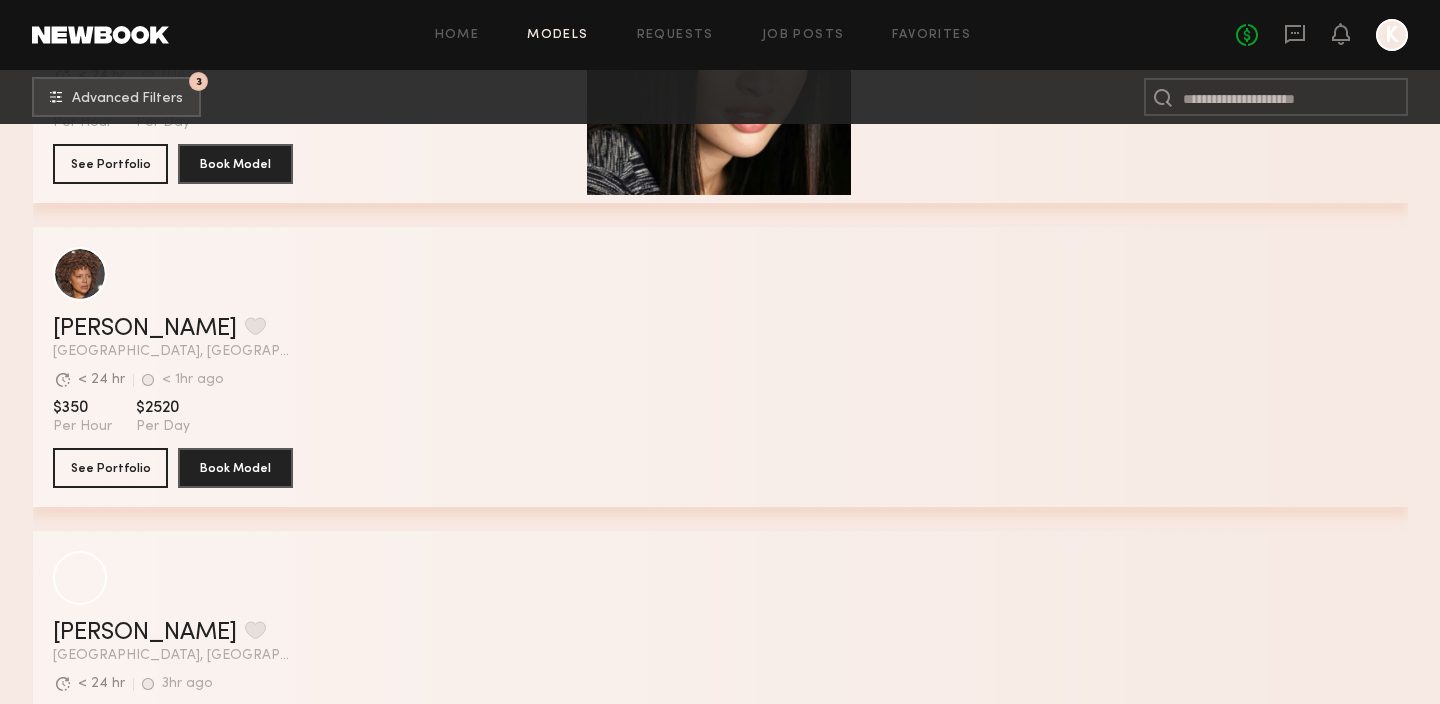 scroll, scrollTop: 36129, scrollLeft: 0, axis: vertical 